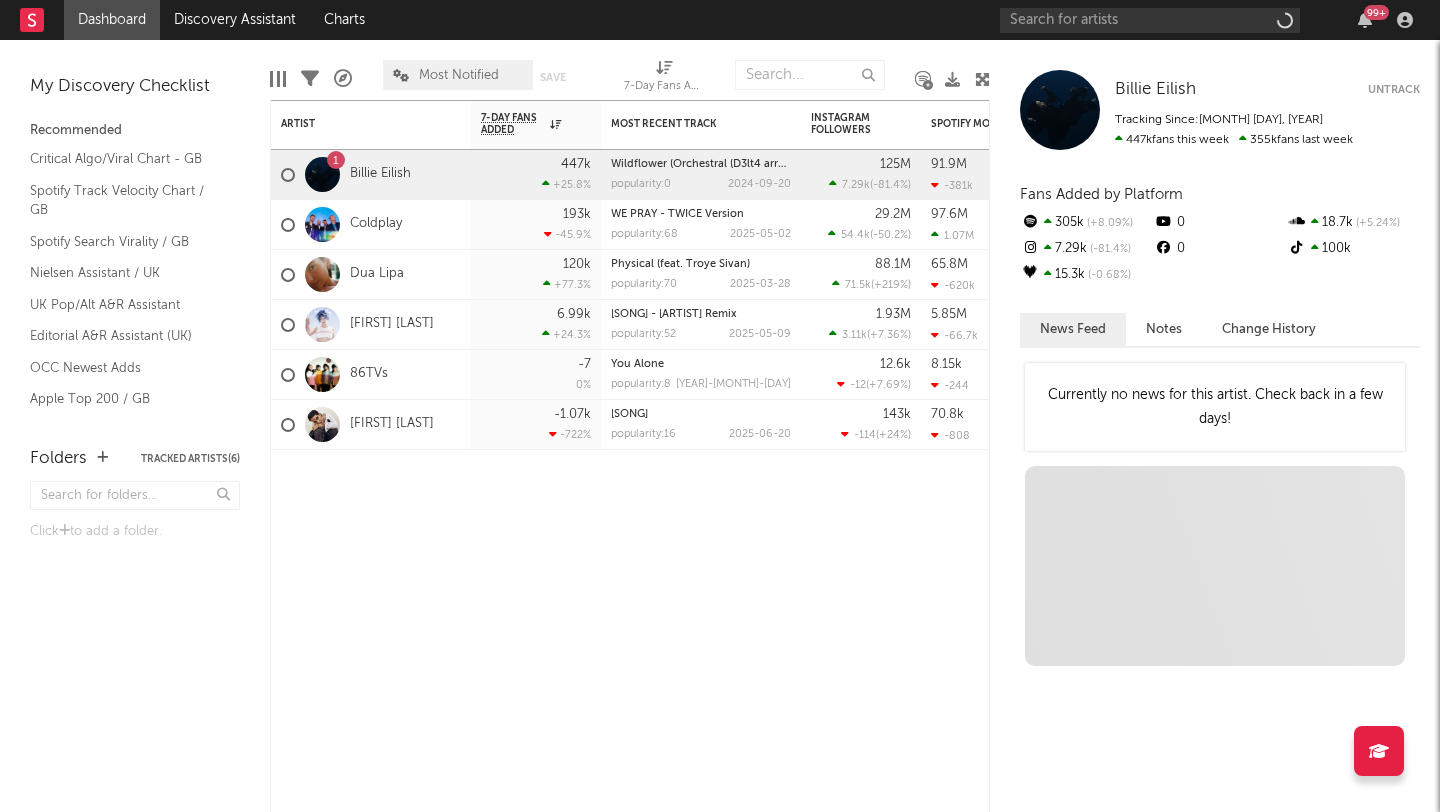 scroll, scrollTop: 0, scrollLeft: 0, axis: both 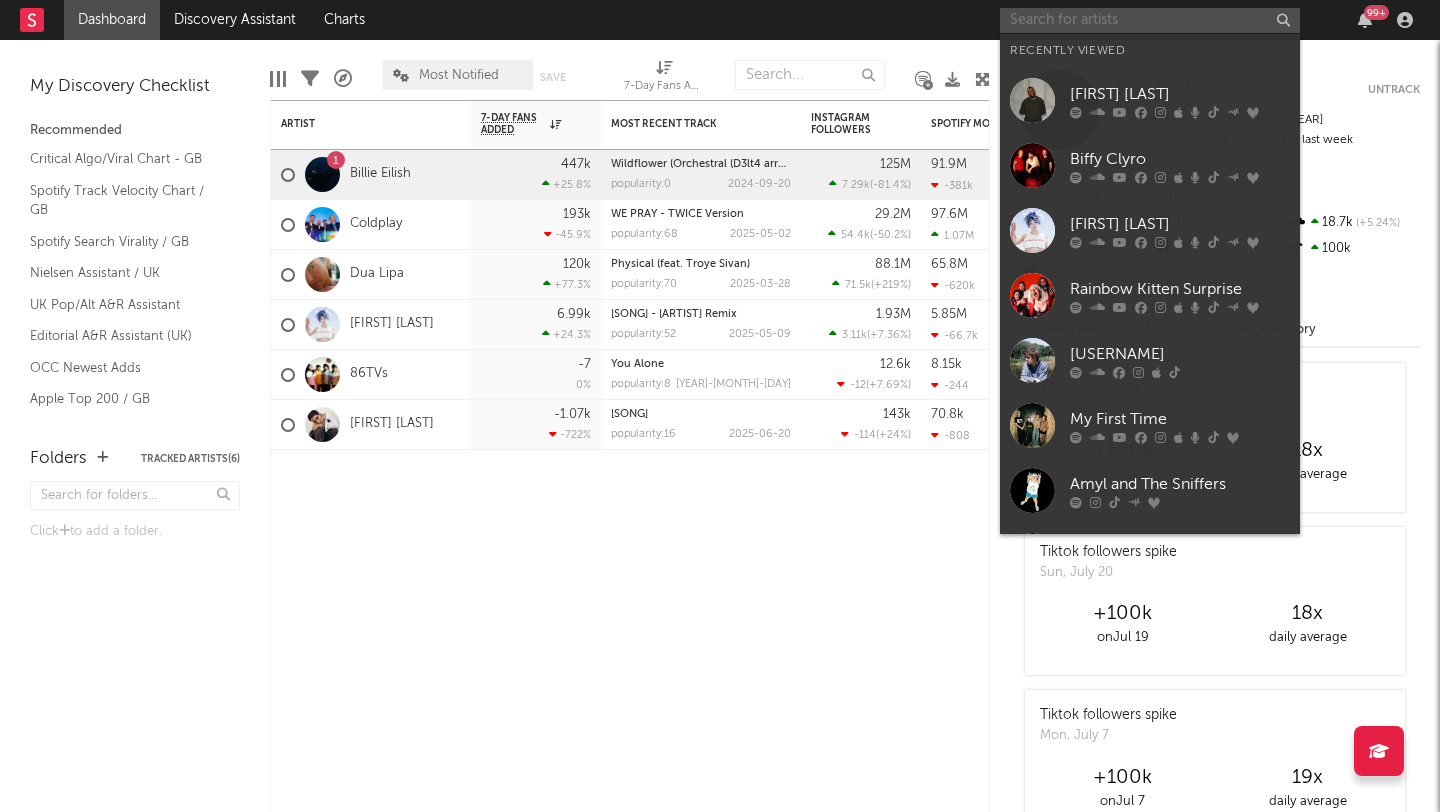 click at bounding box center [1150, 20] 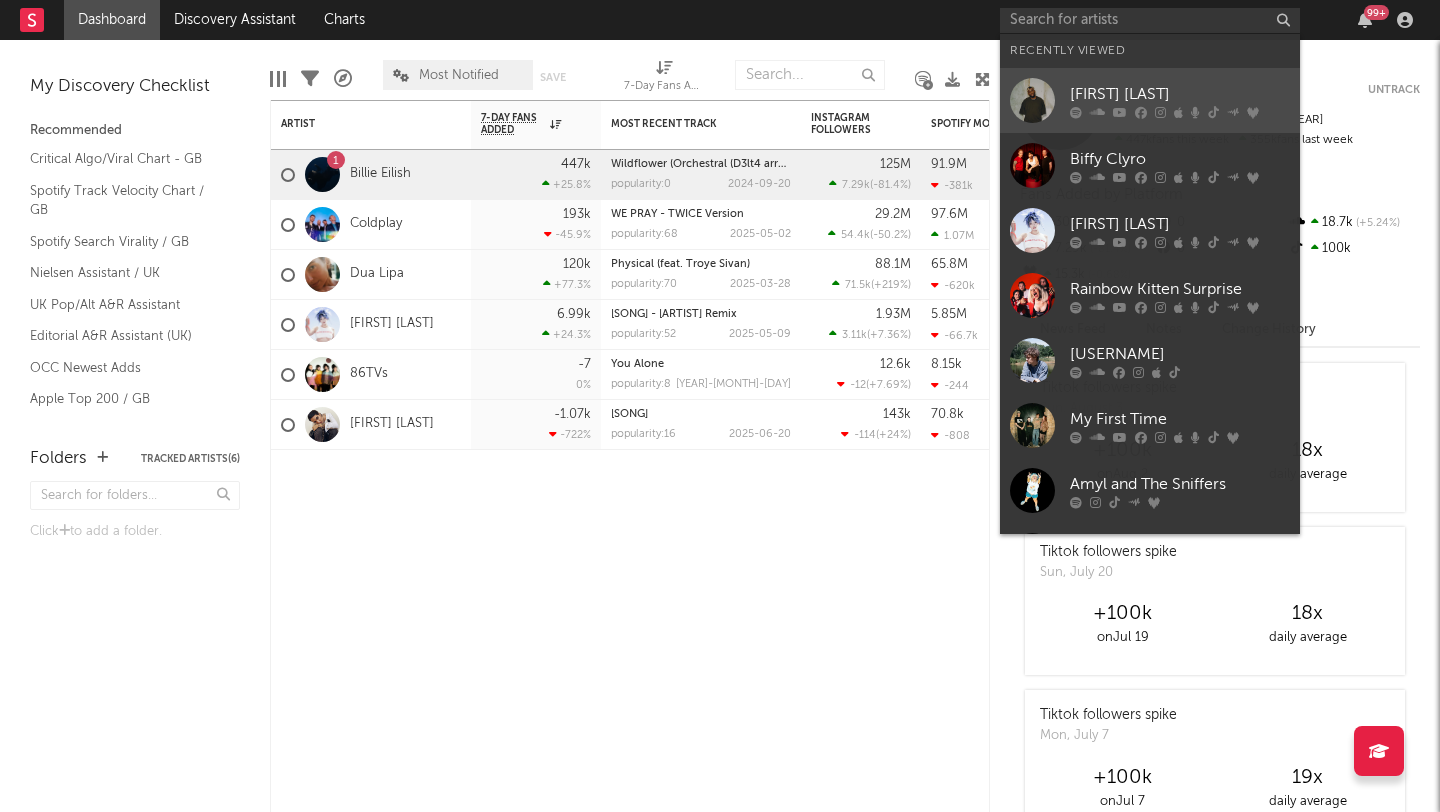 click at bounding box center [1032, 100] 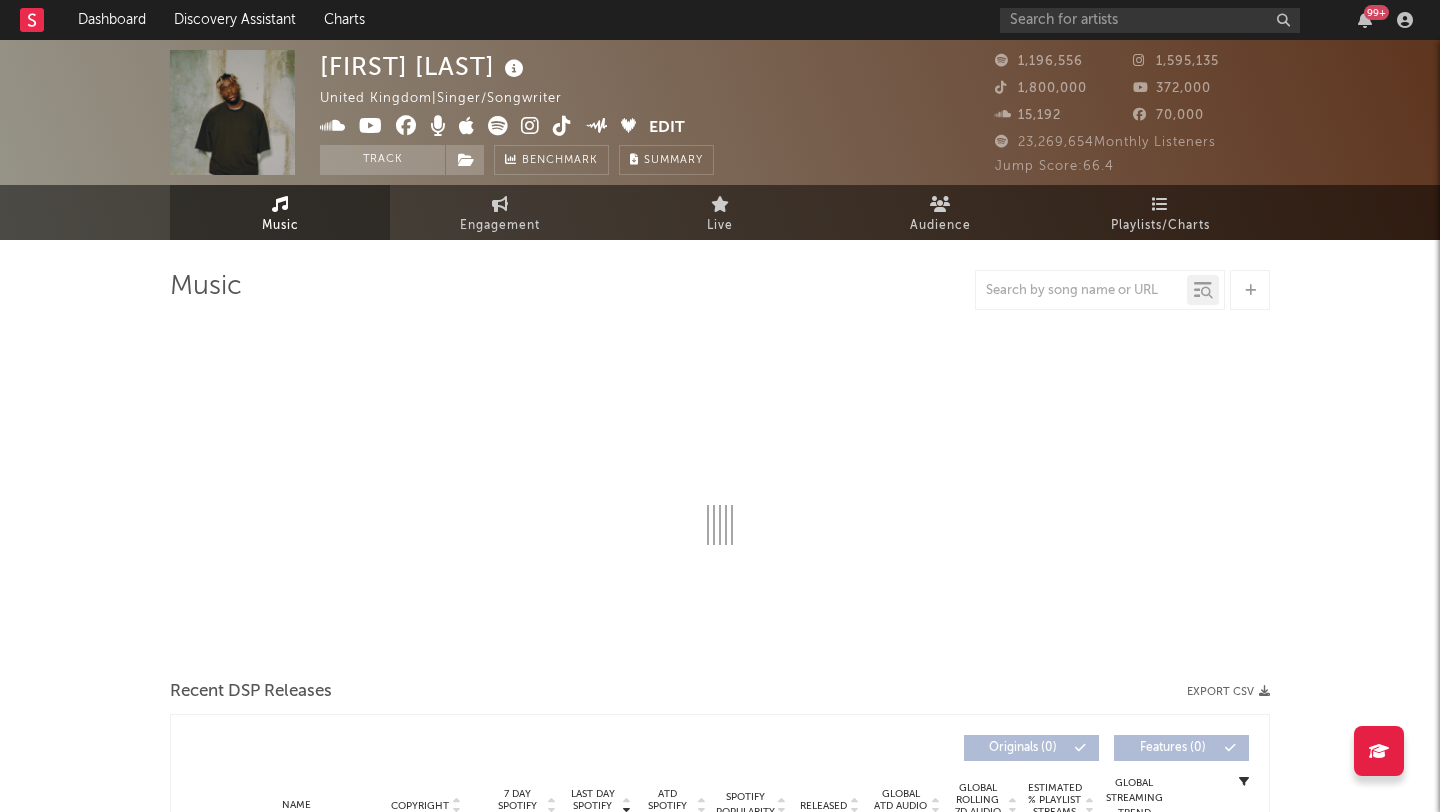 select on "6m" 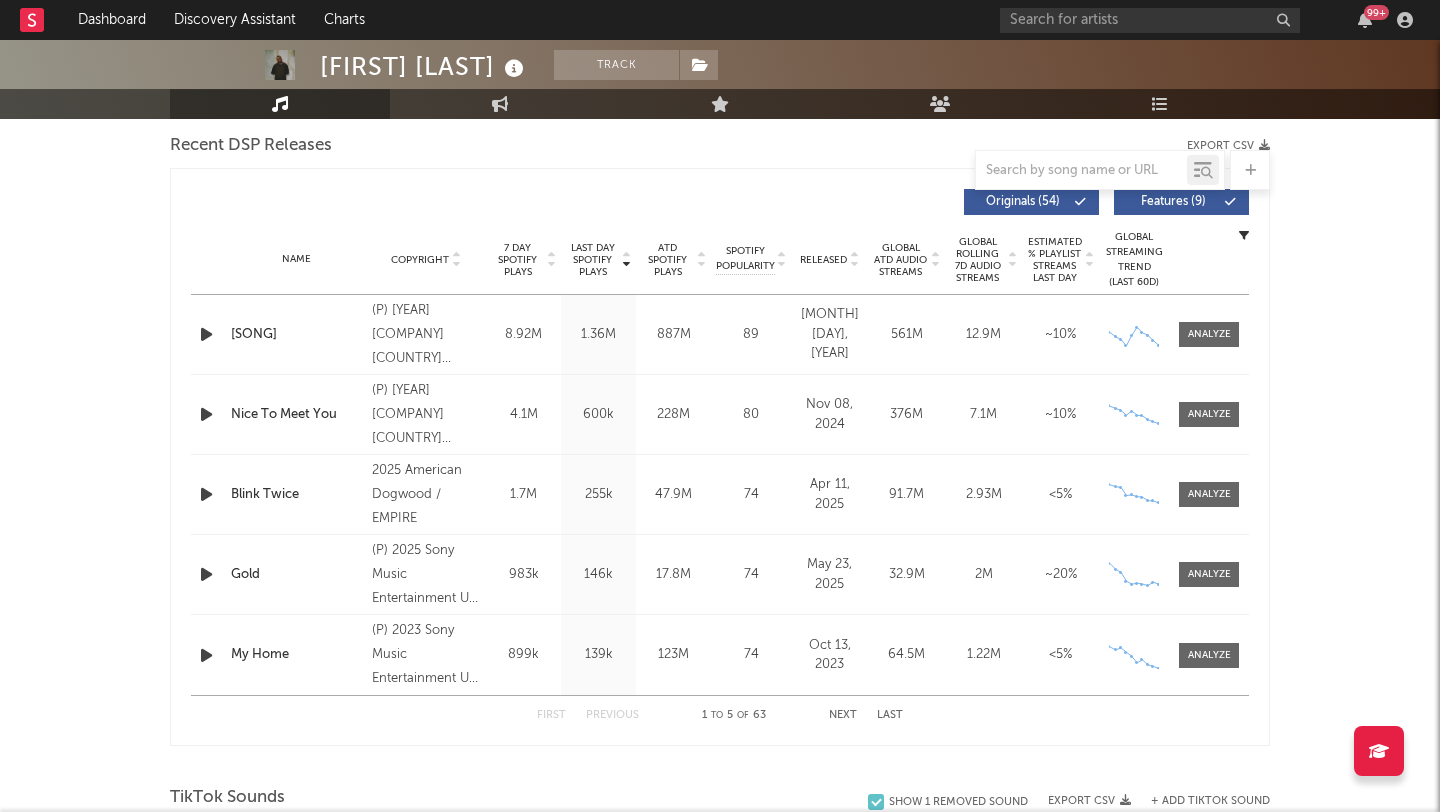 scroll, scrollTop: 0, scrollLeft: 0, axis: both 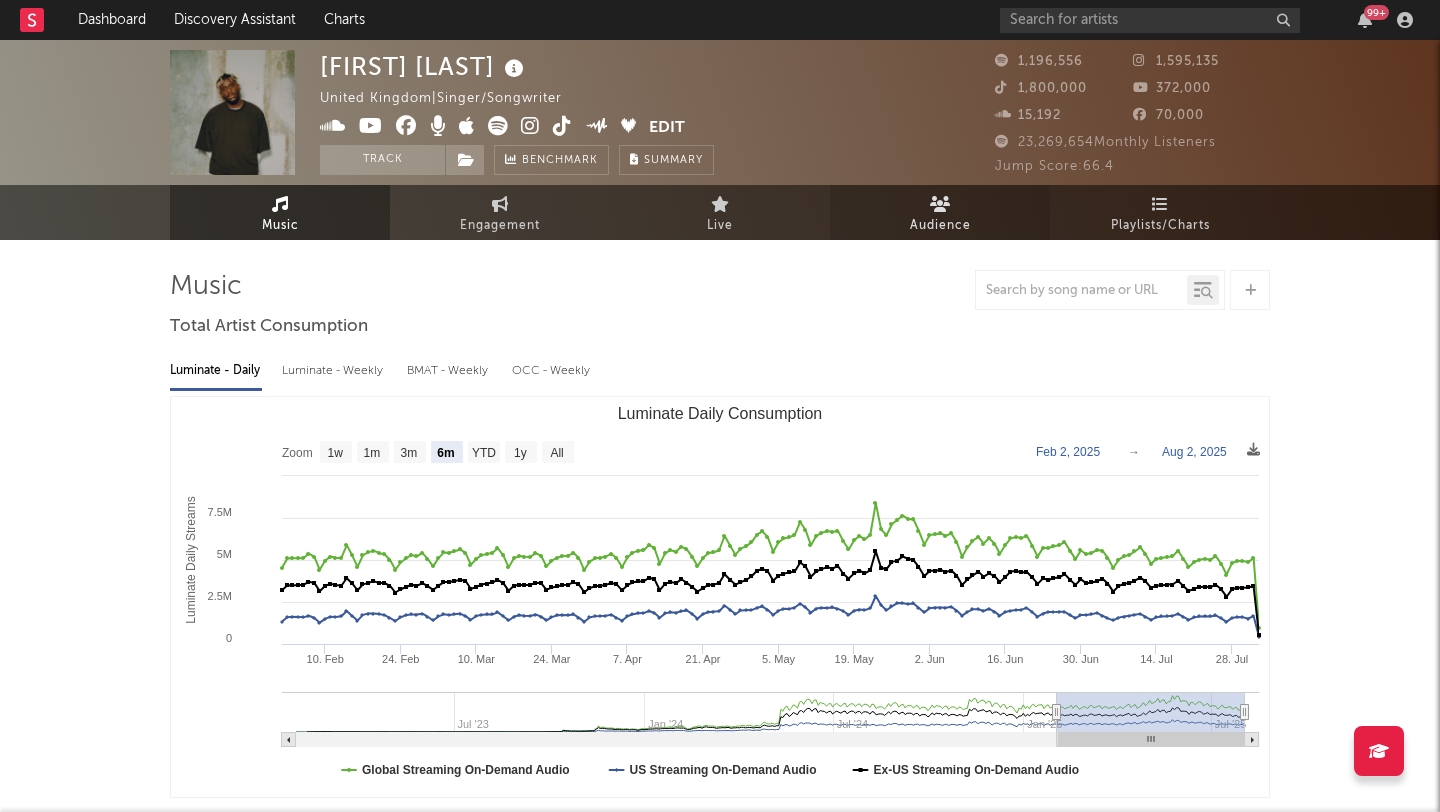 click on "Audience" at bounding box center (940, 212) 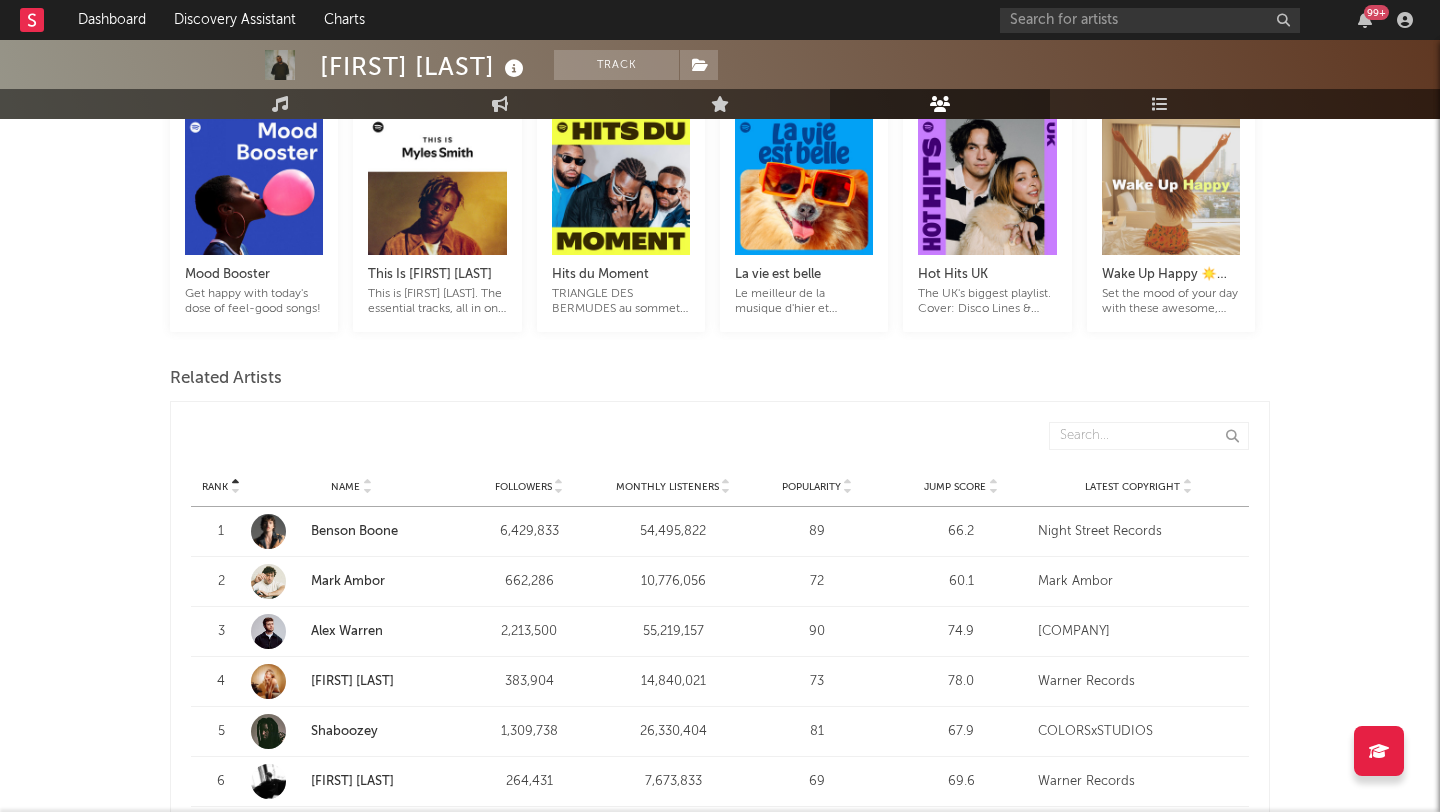 scroll, scrollTop: 586, scrollLeft: 0, axis: vertical 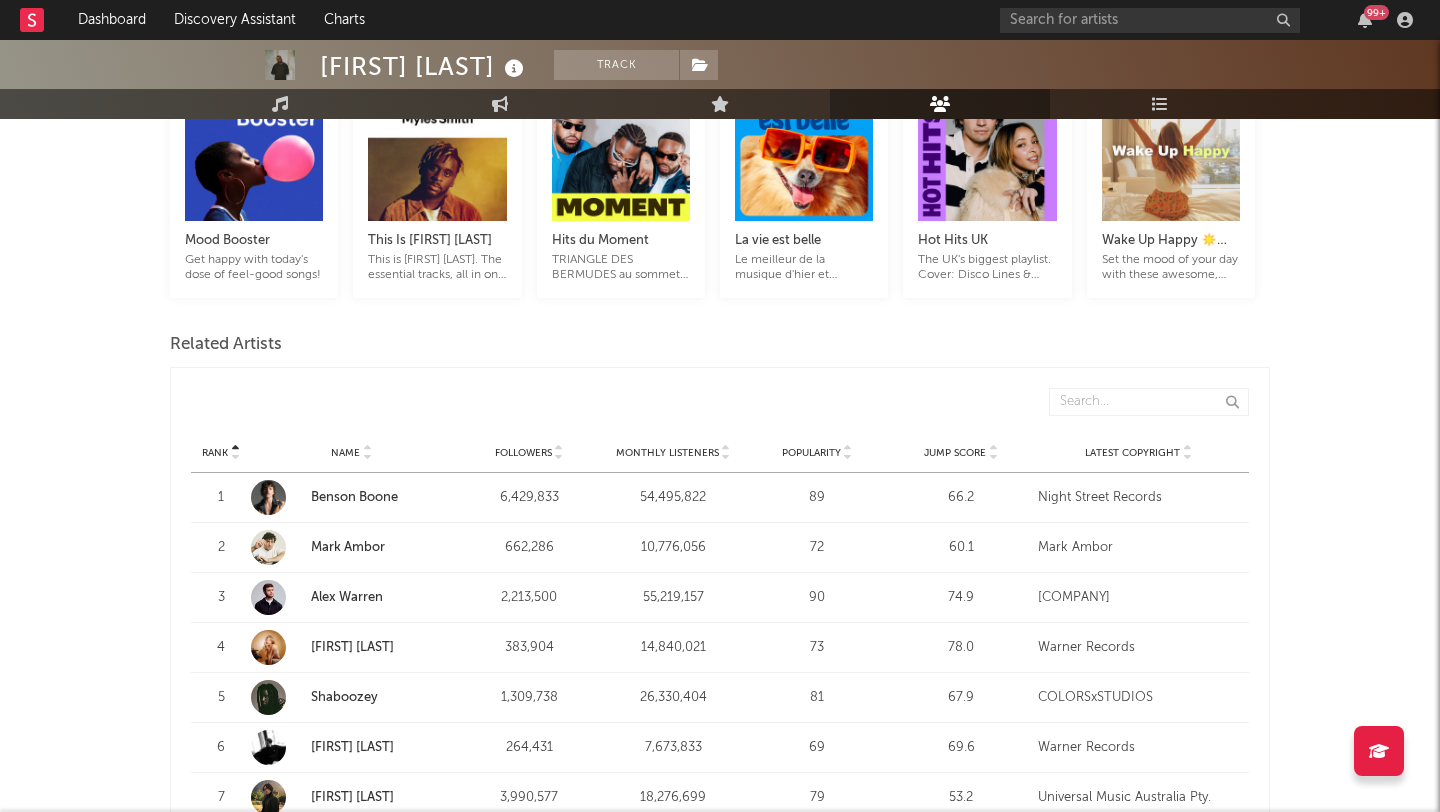 click on "Benson Boone" at bounding box center [351, 497] 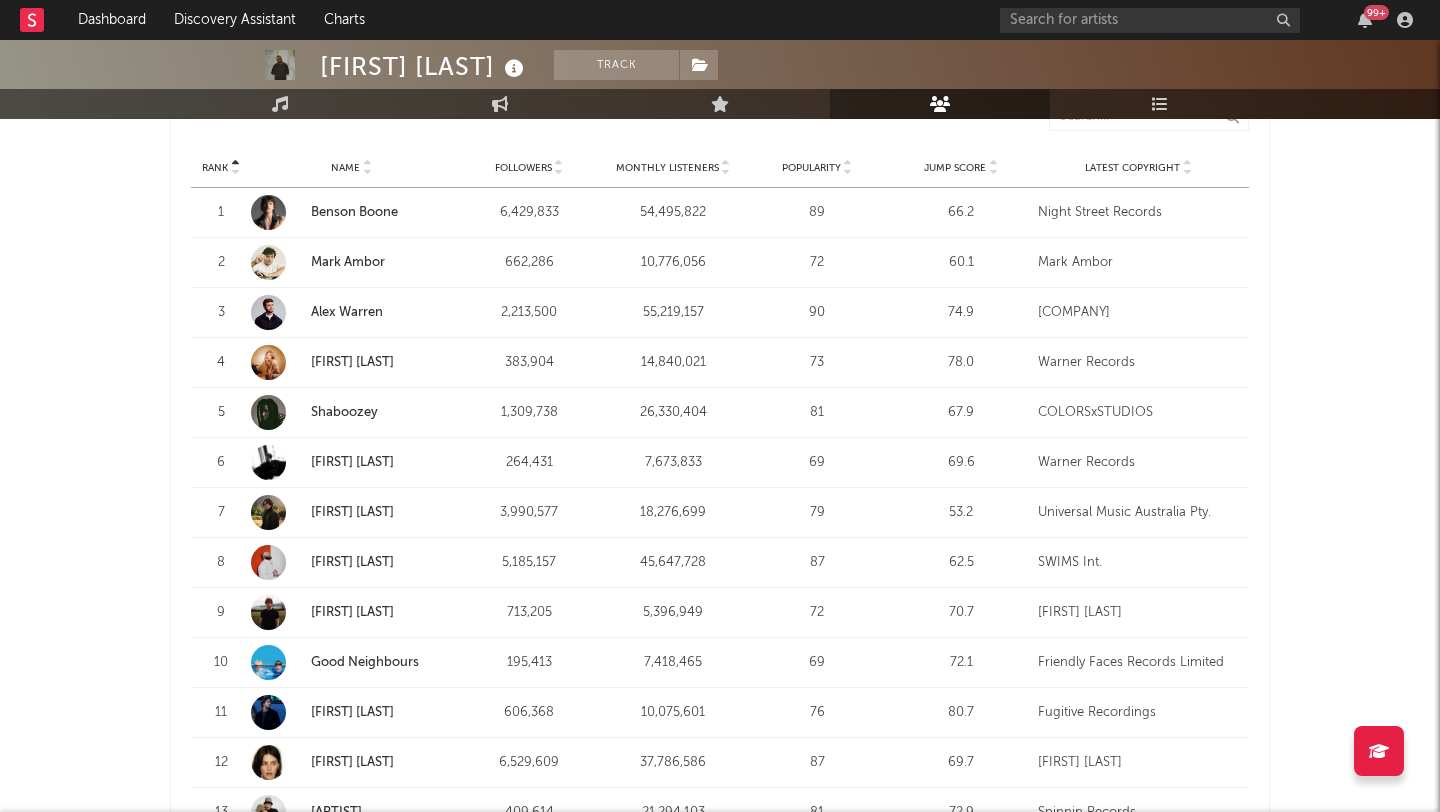 scroll, scrollTop: 792, scrollLeft: 0, axis: vertical 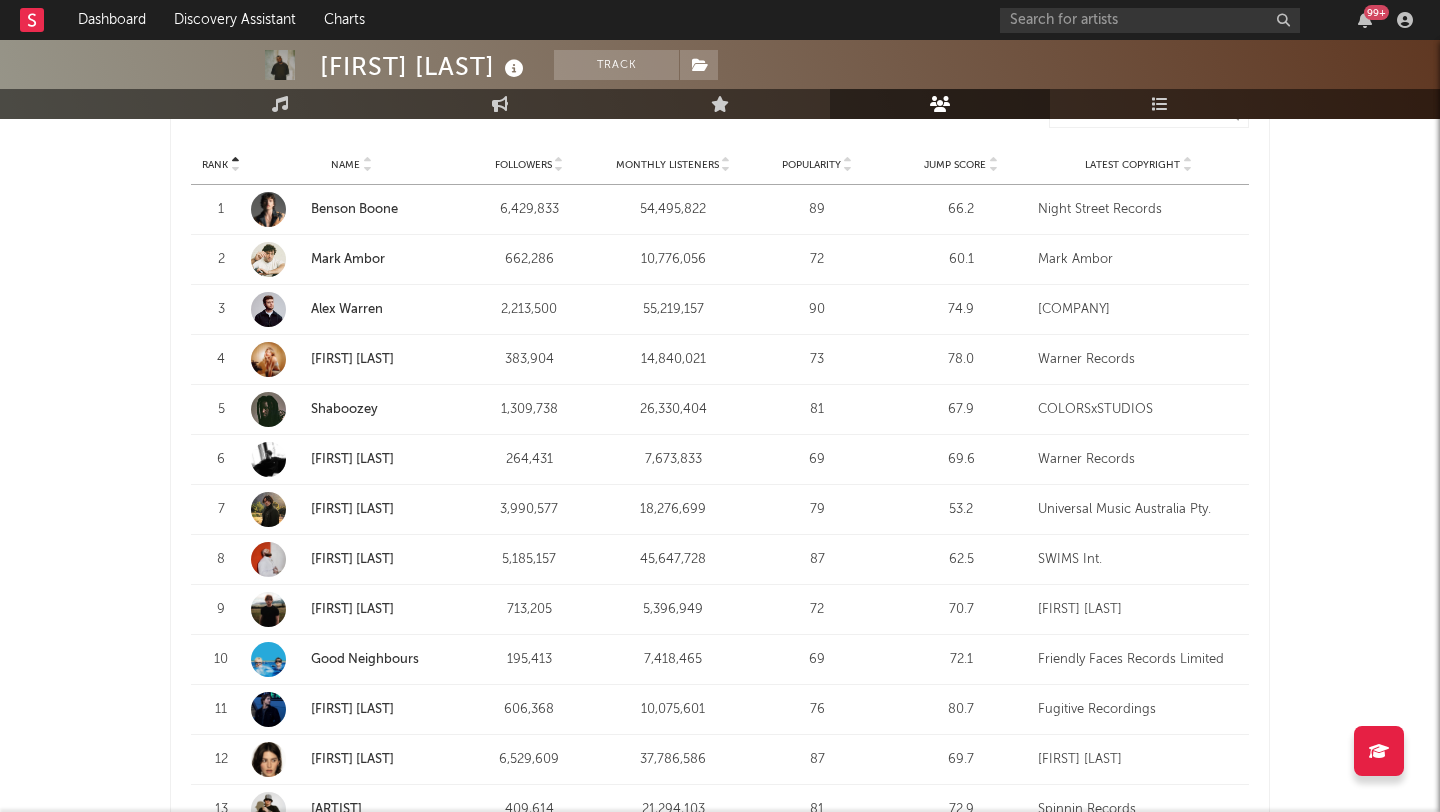 click on "Alex Warren" at bounding box center (347, 309) 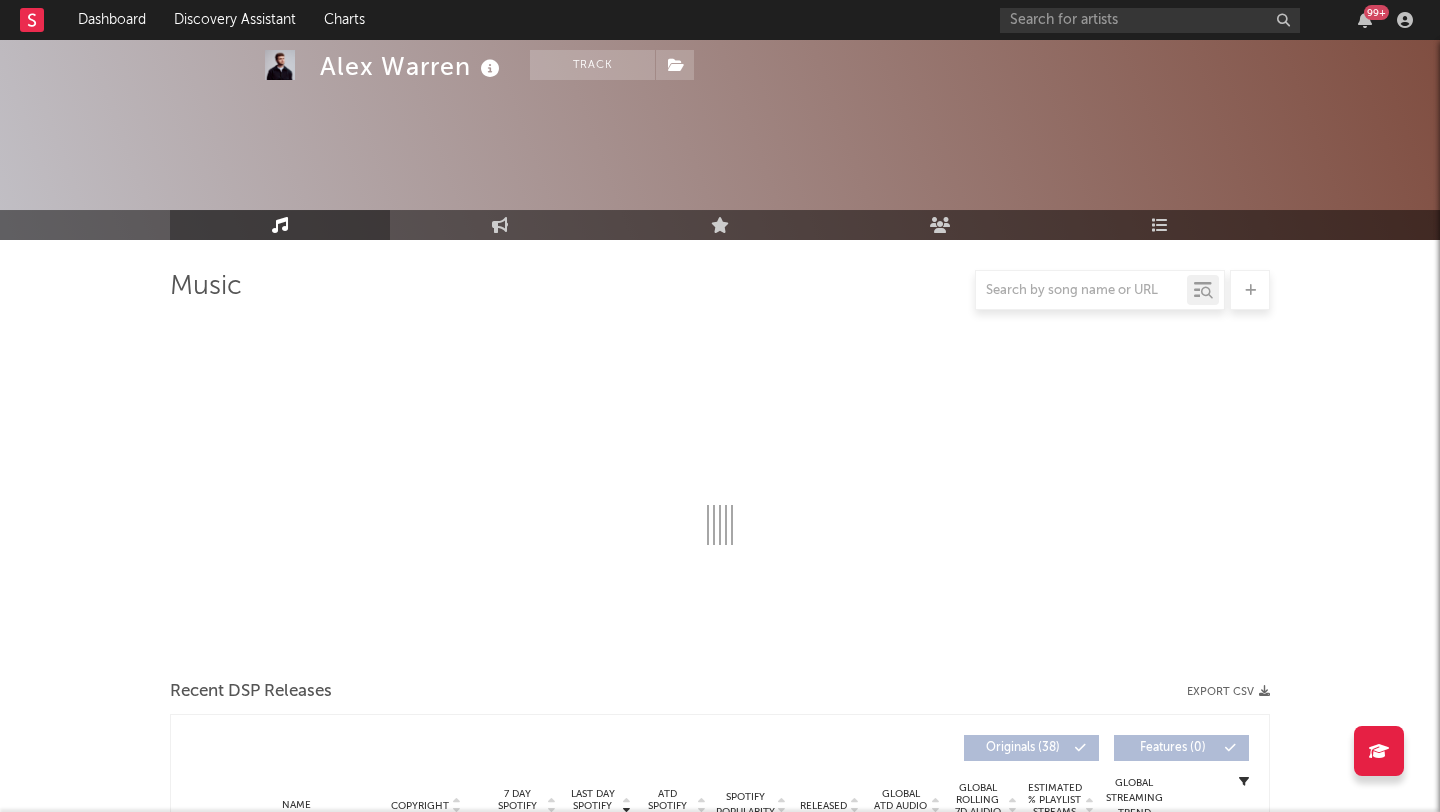 scroll, scrollTop: 132, scrollLeft: 0, axis: vertical 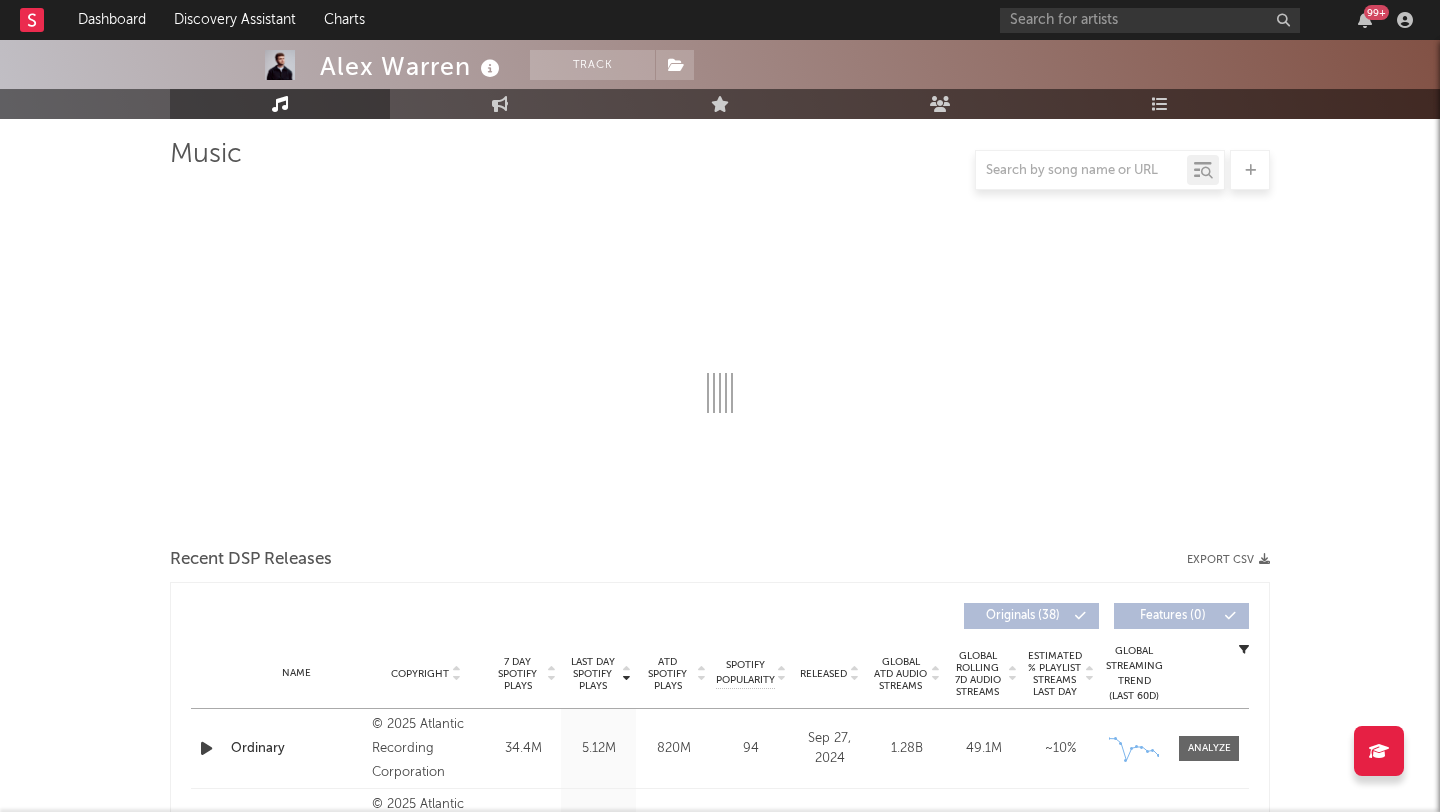 select on "6m" 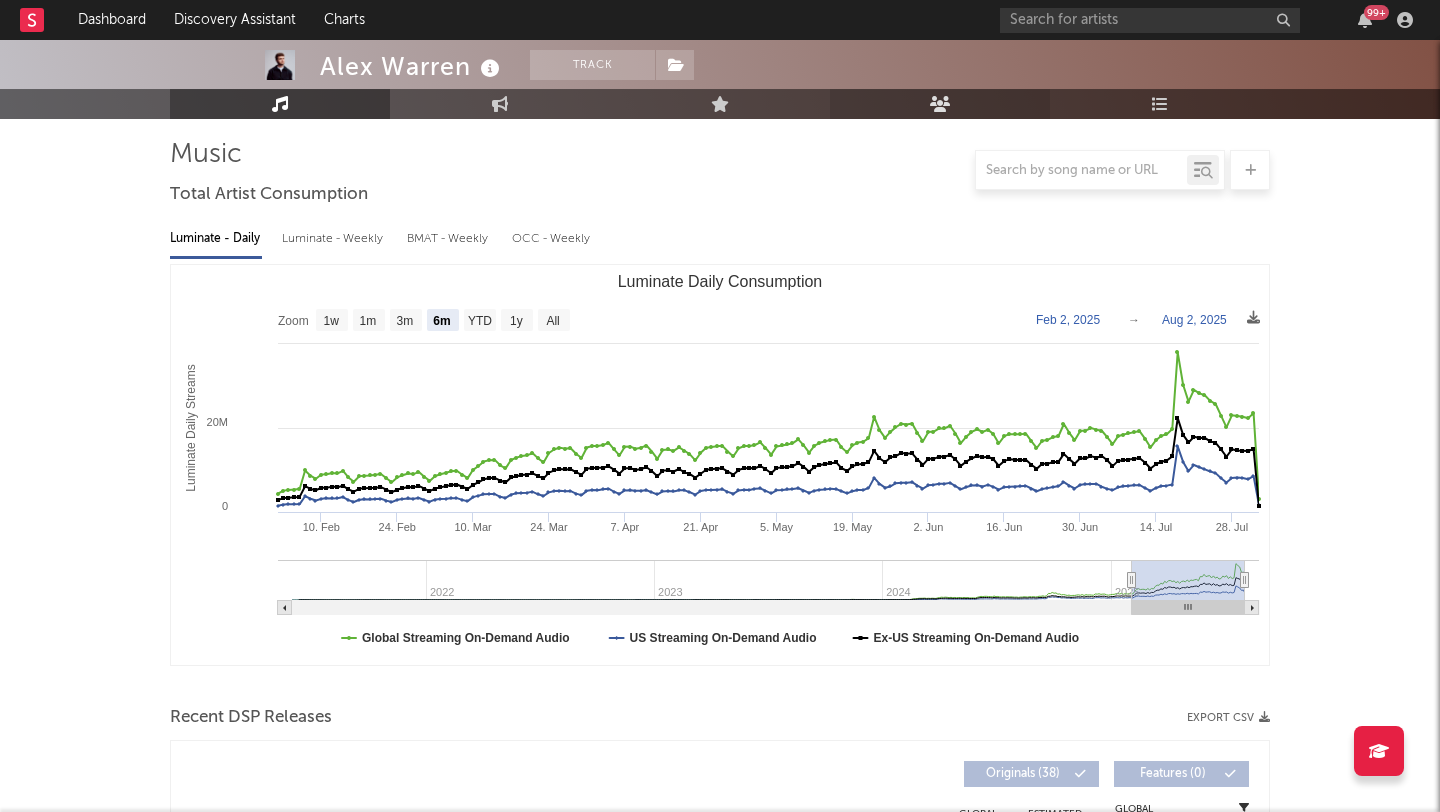 click on "Audience" at bounding box center (940, 104) 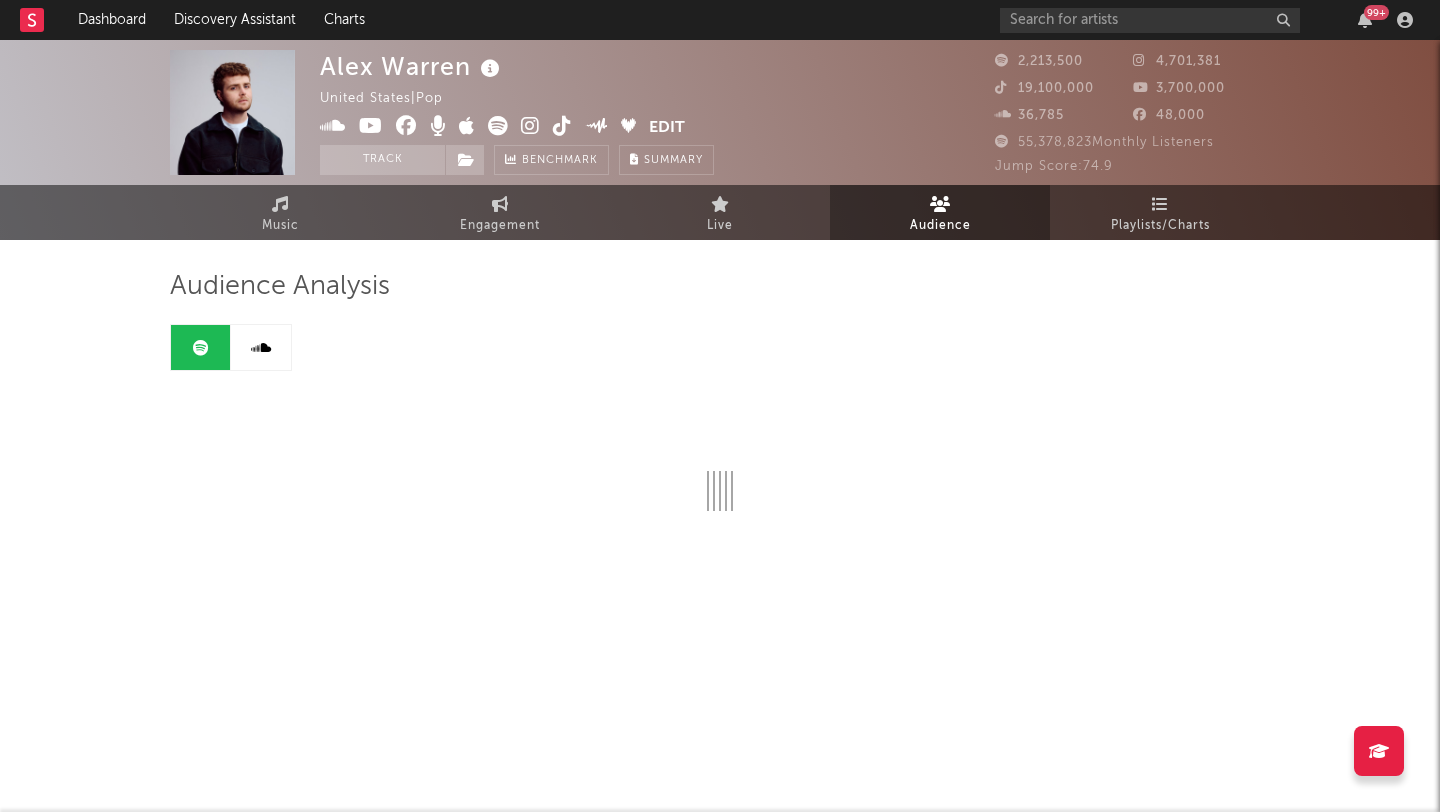 scroll, scrollTop: 0, scrollLeft: 0, axis: both 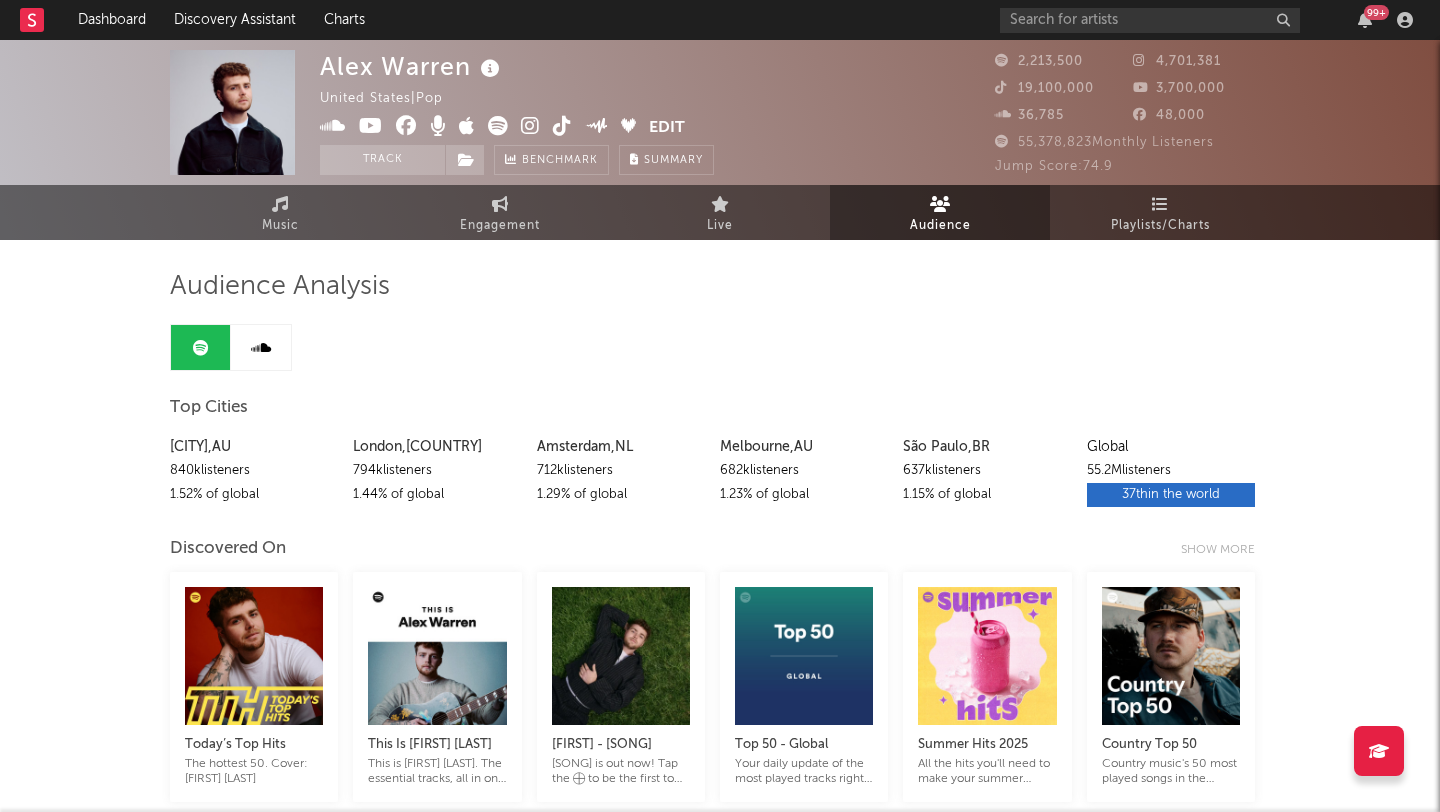 click on "Top Cities" at bounding box center (209, 408) 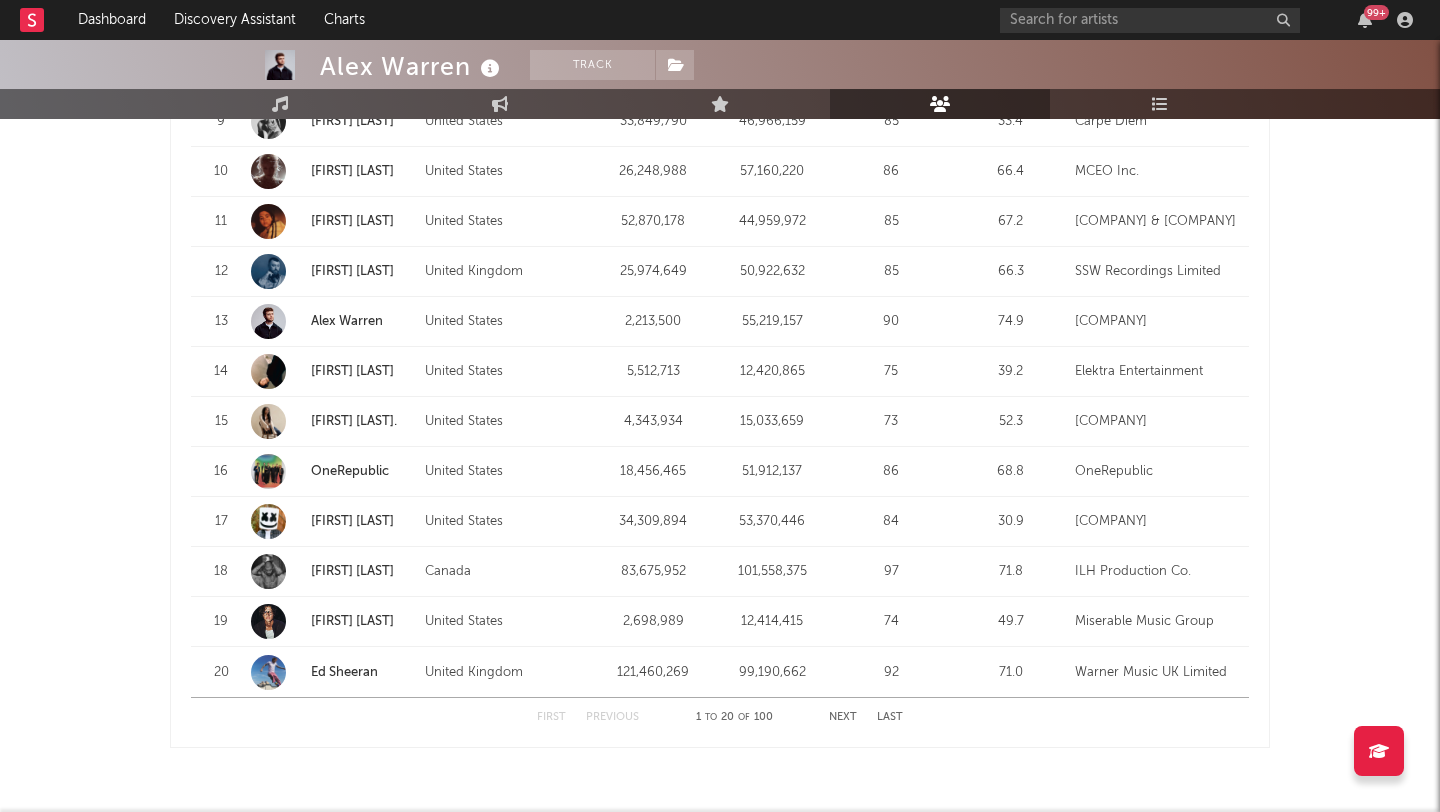 scroll, scrollTop: 2453, scrollLeft: 0, axis: vertical 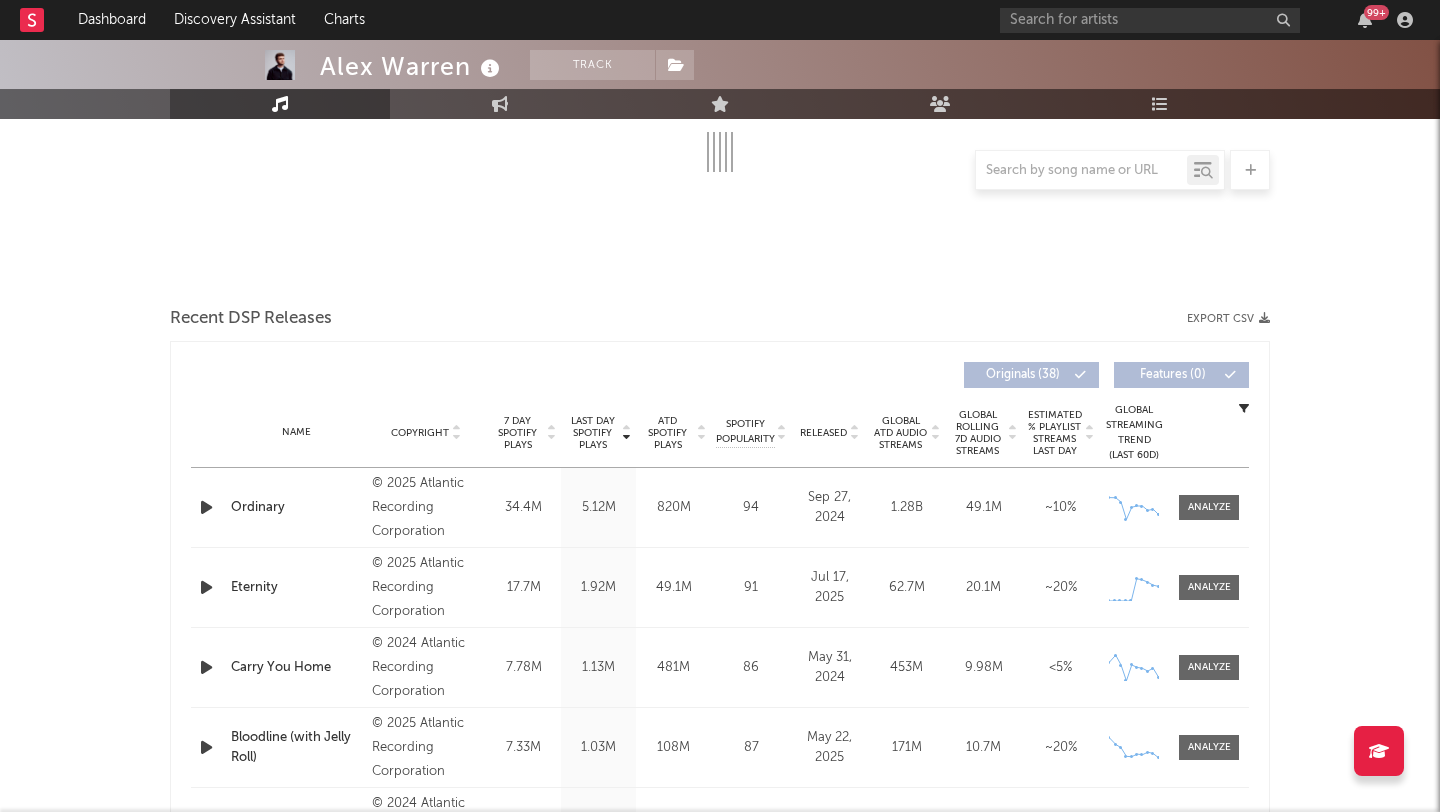 select on "6m" 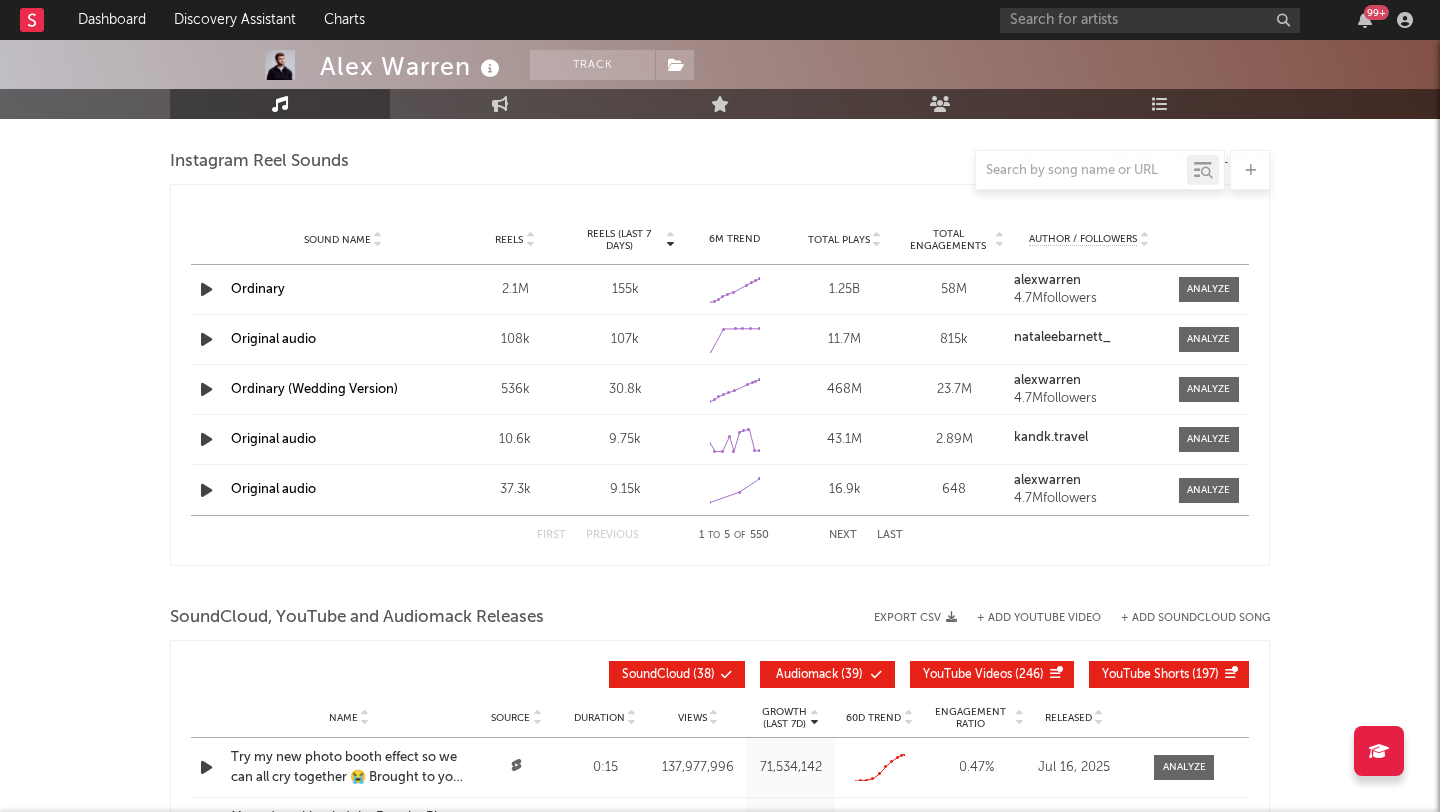 scroll, scrollTop: 0, scrollLeft: 0, axis: both 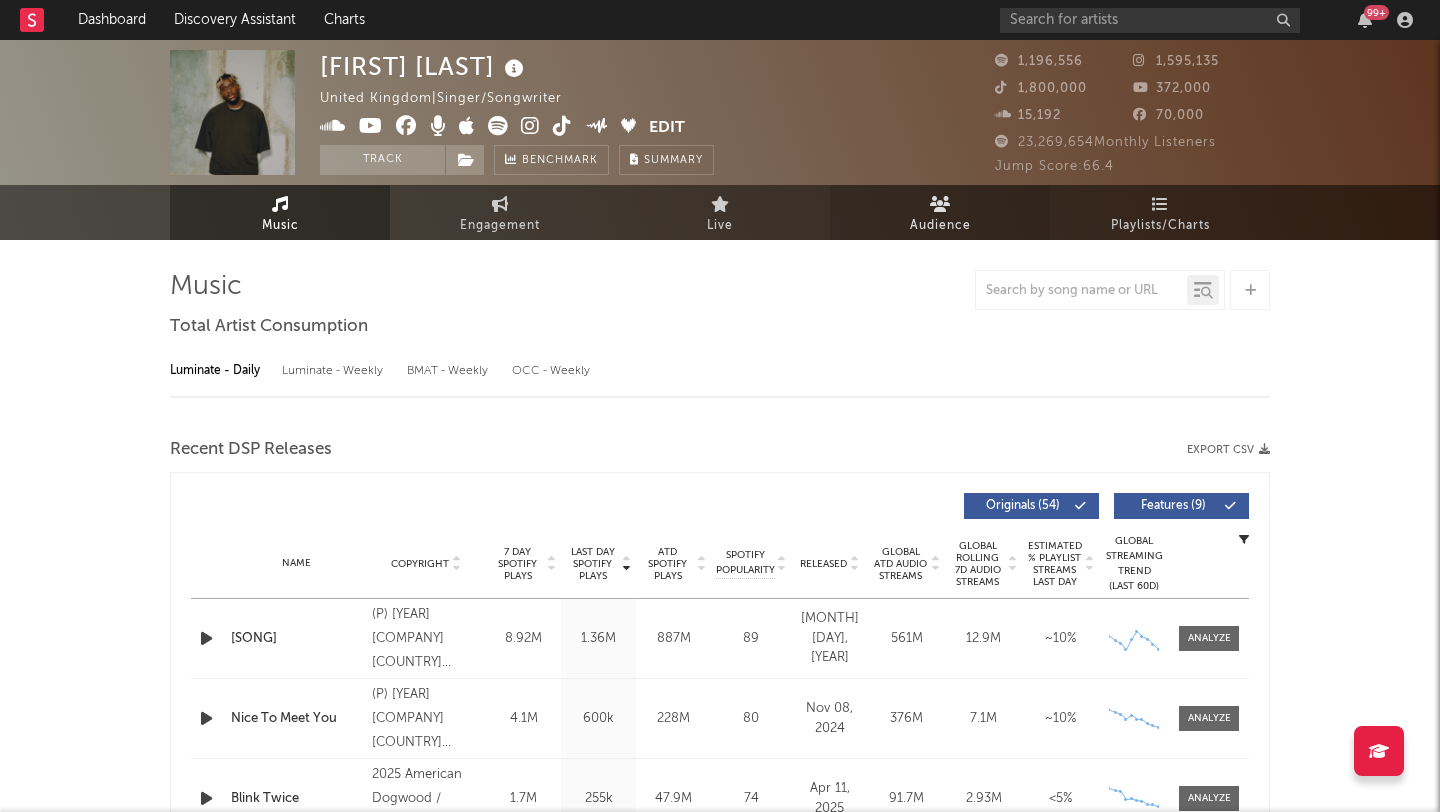 select on "6m" 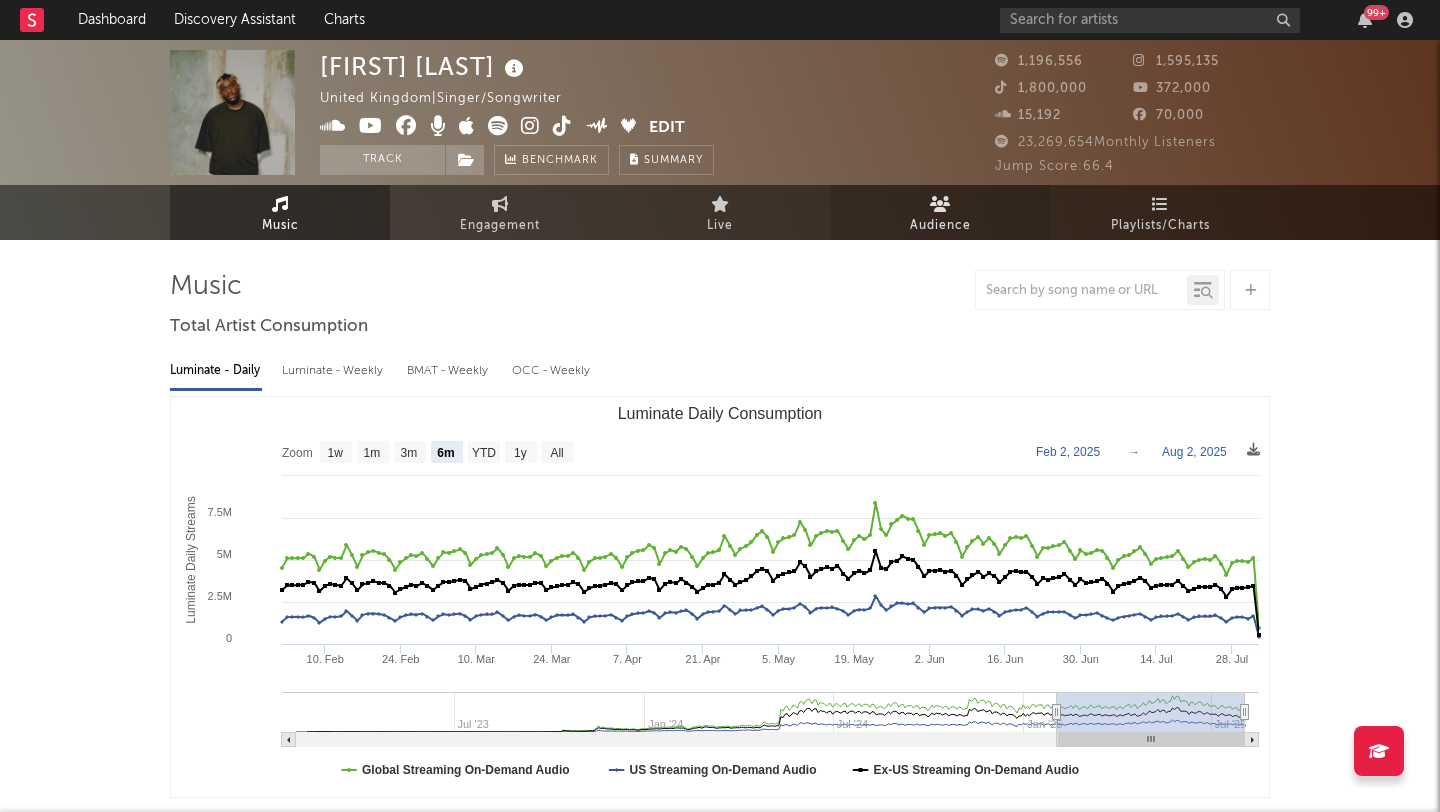 click on "Audience" at bounding box center (940, 226) 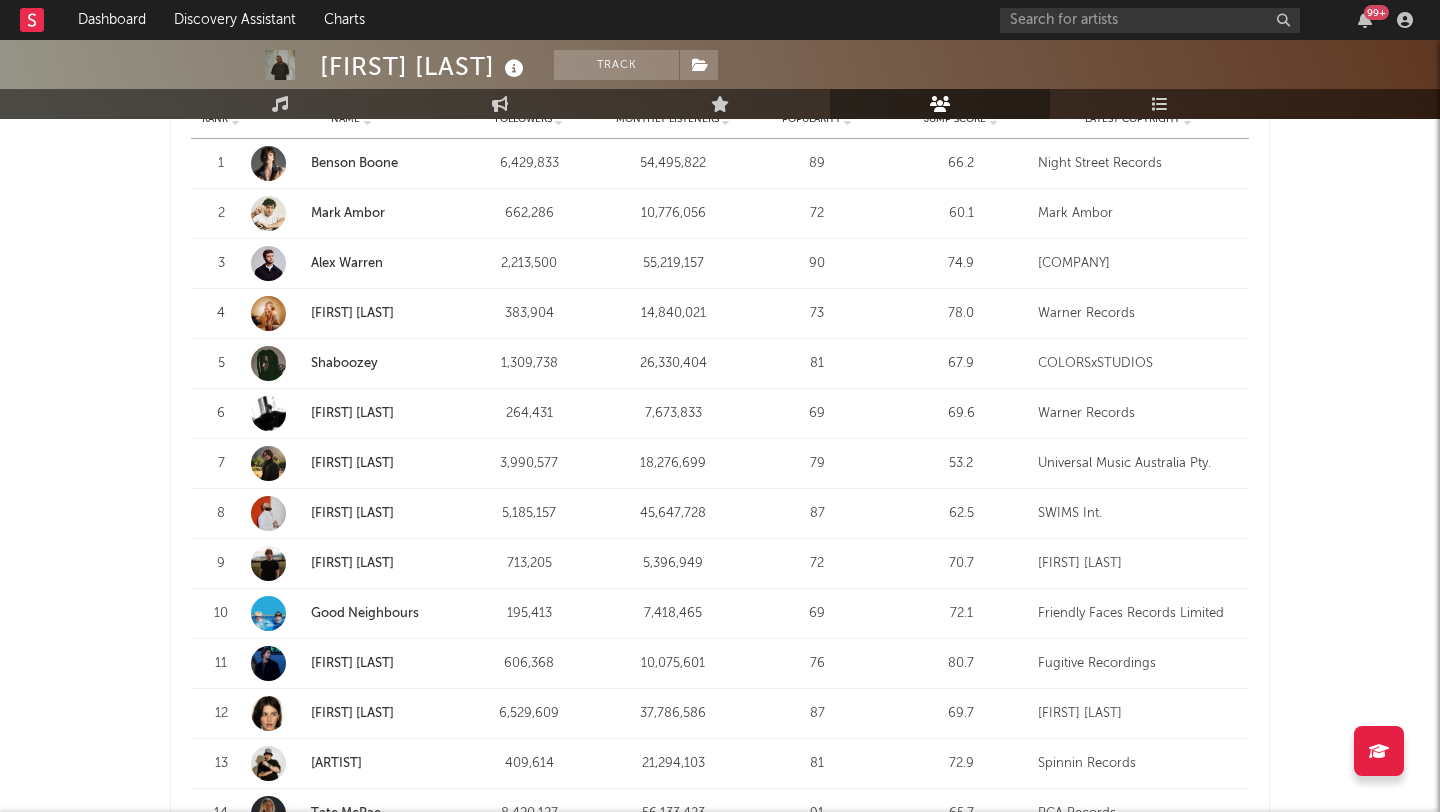 scroll, scrollTop: 840, scrollLeft: 0, axis: vertical 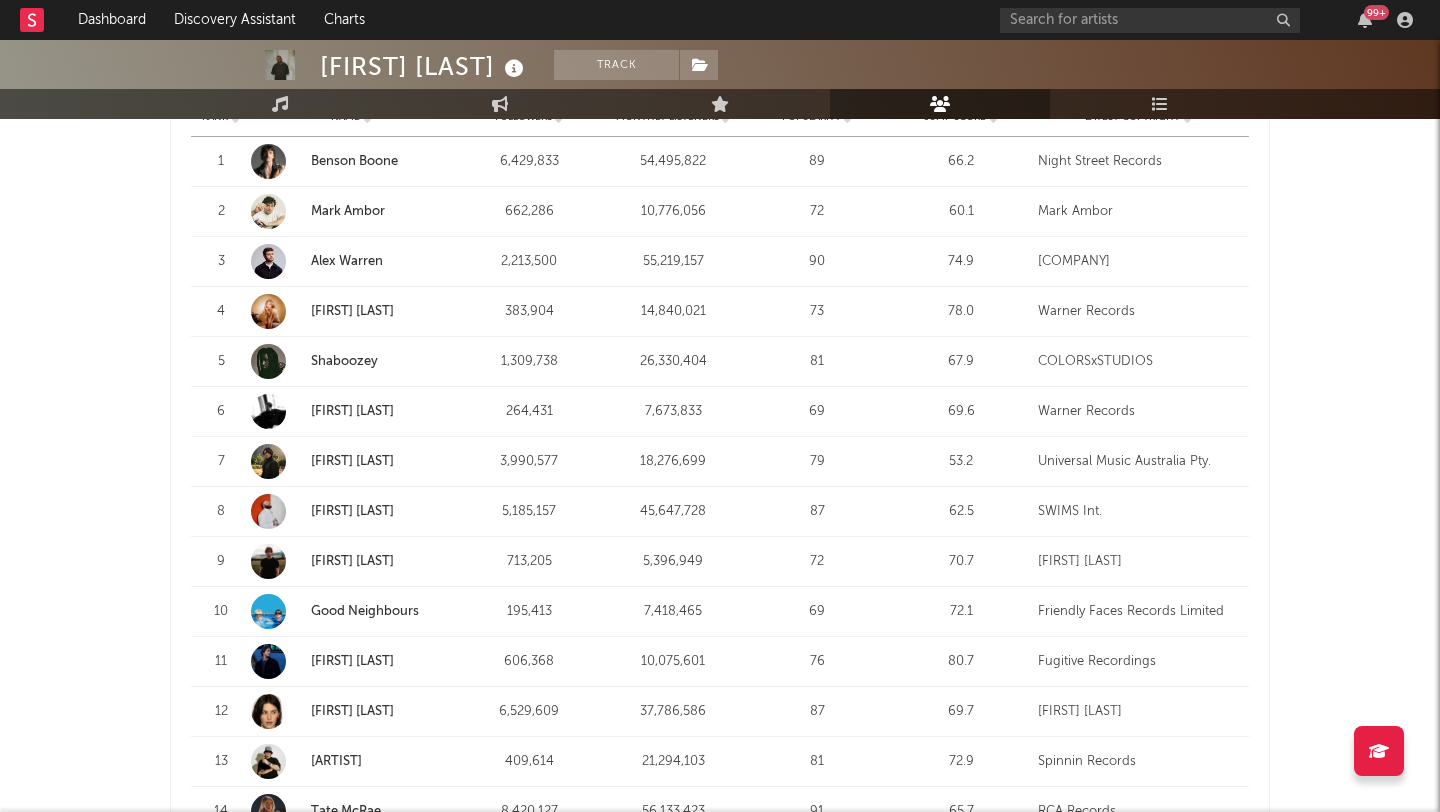 click on "Shaboozey" at bounding box center [351, 361] 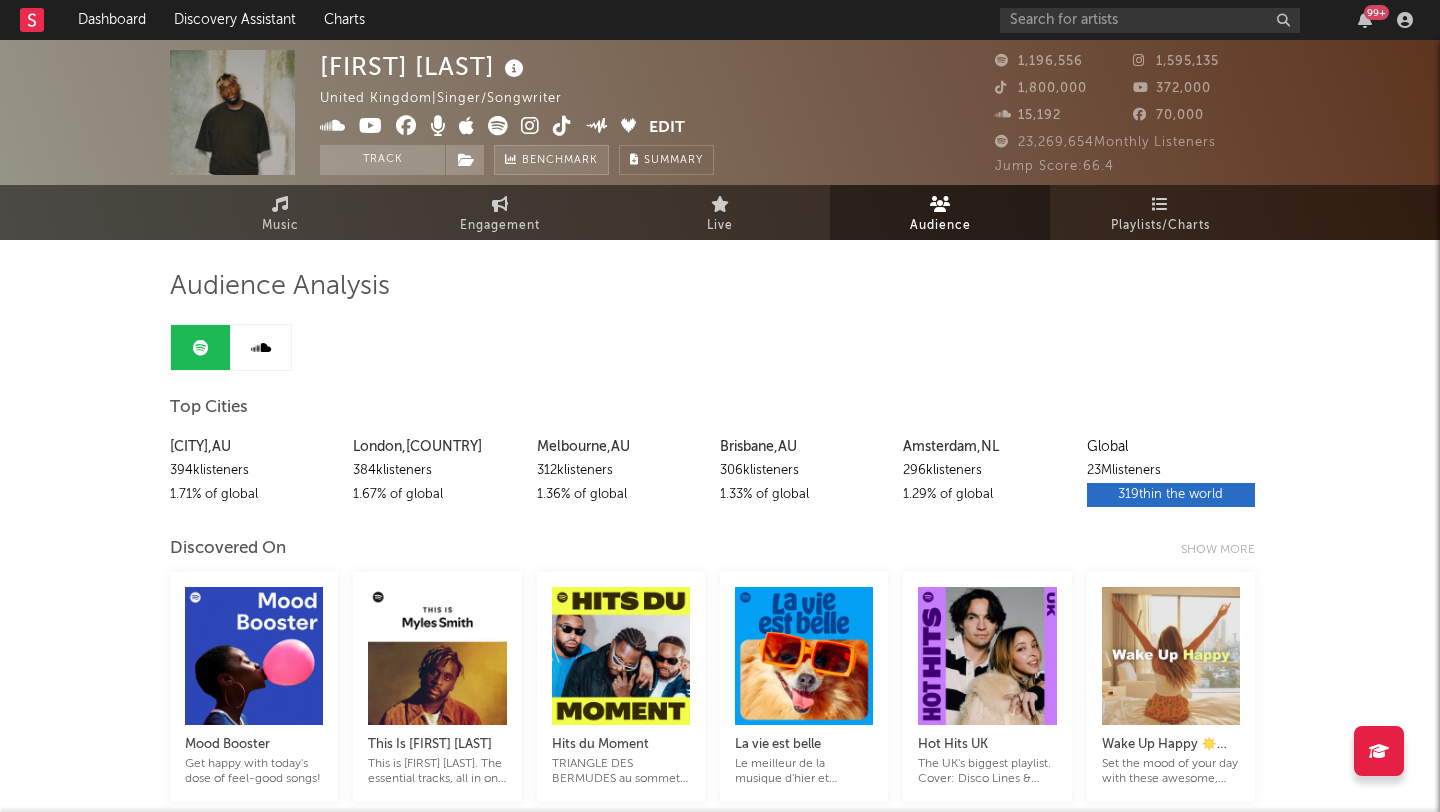 click on "Benchmark" at bounding box center [551, 160] 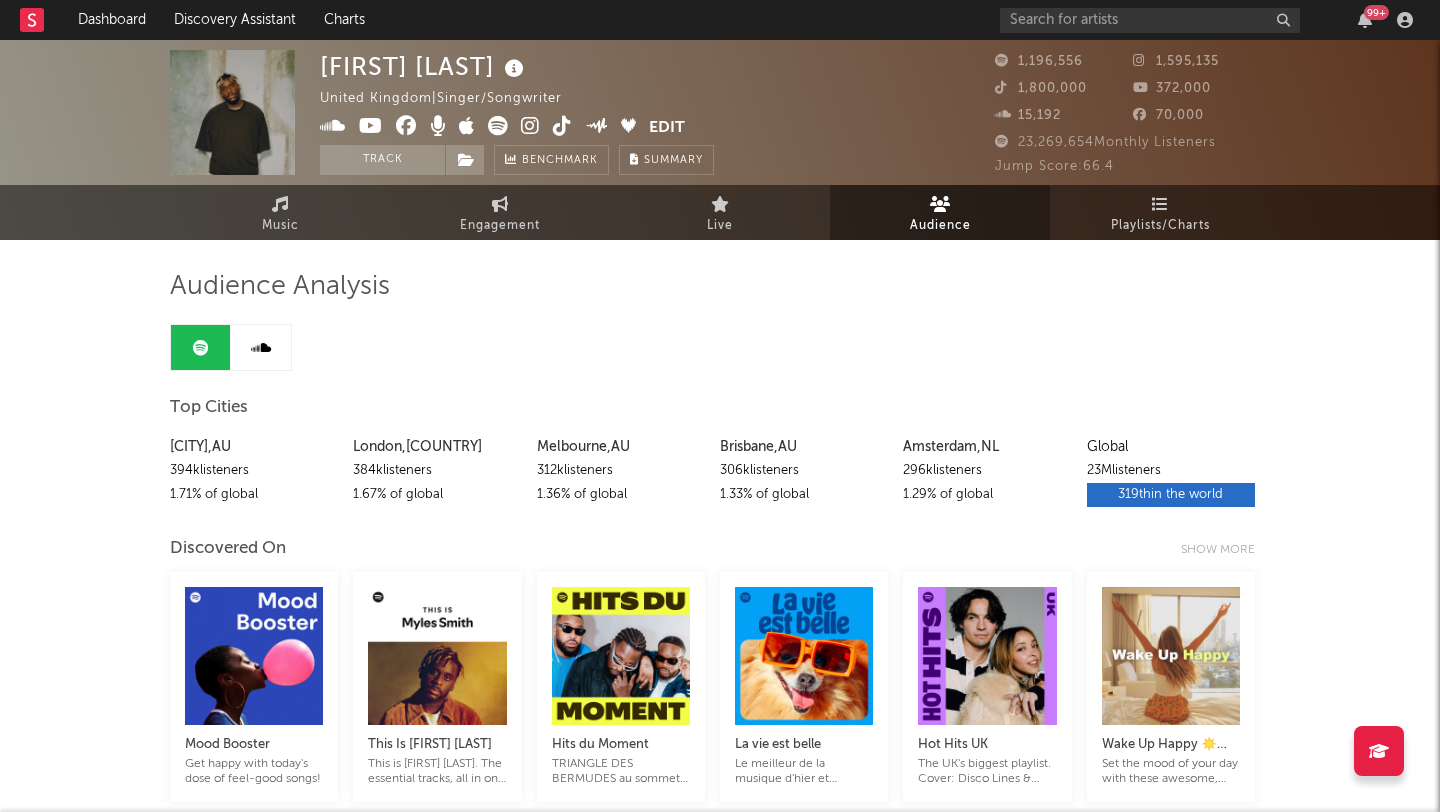 click on "Audience" at bounding box center (940, 212) 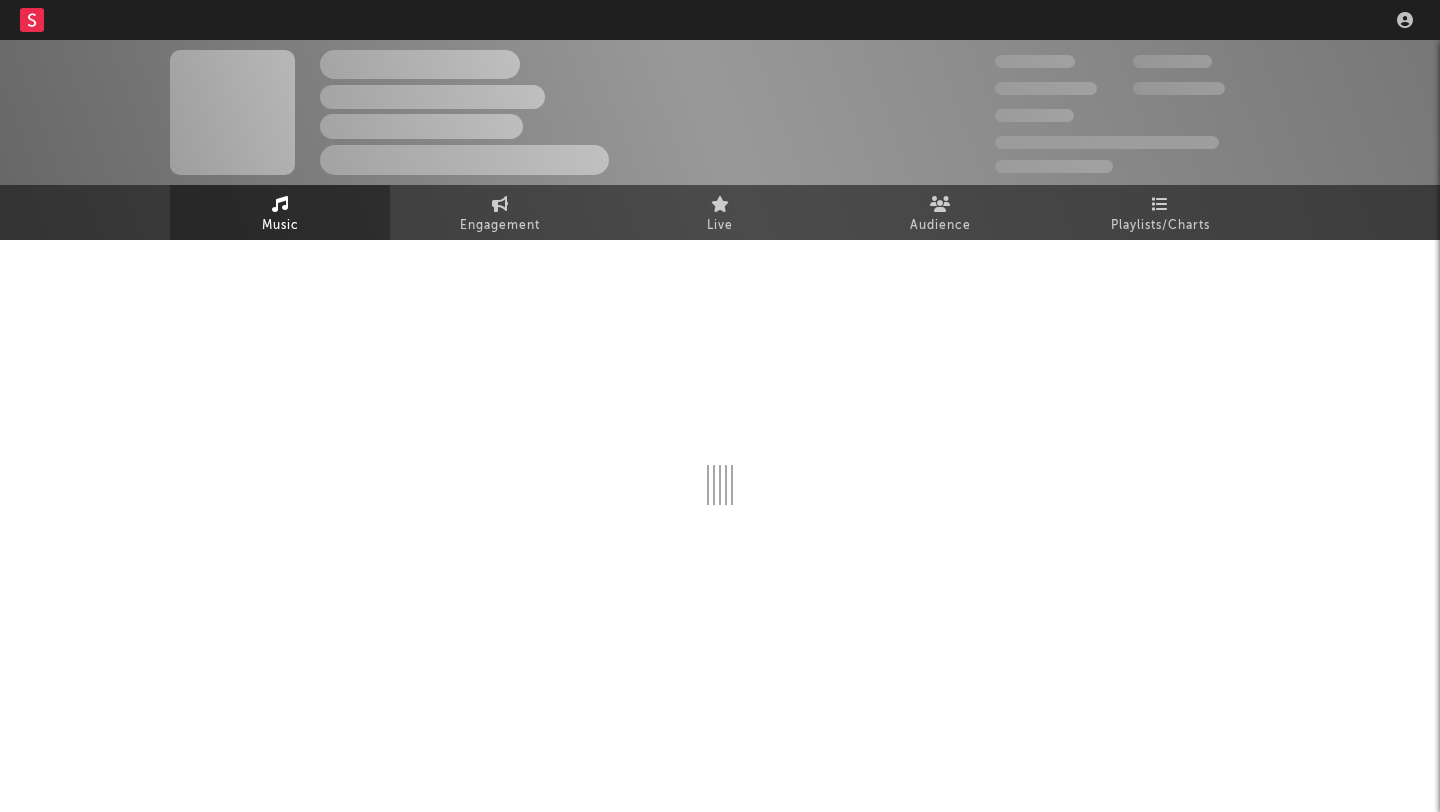 scroll, scrollTop: 0, scrollLeft: 0, axis: both 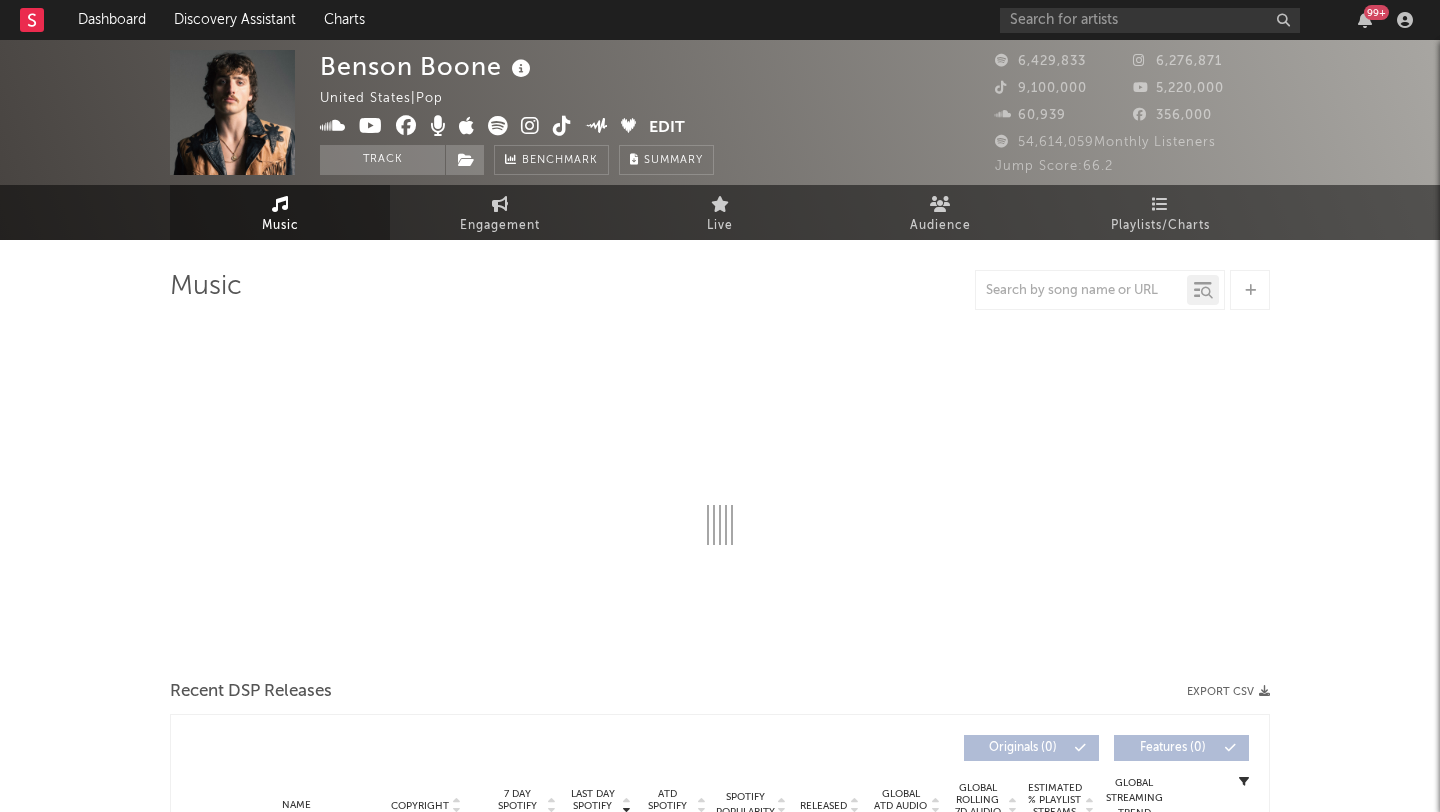 select on "6m" 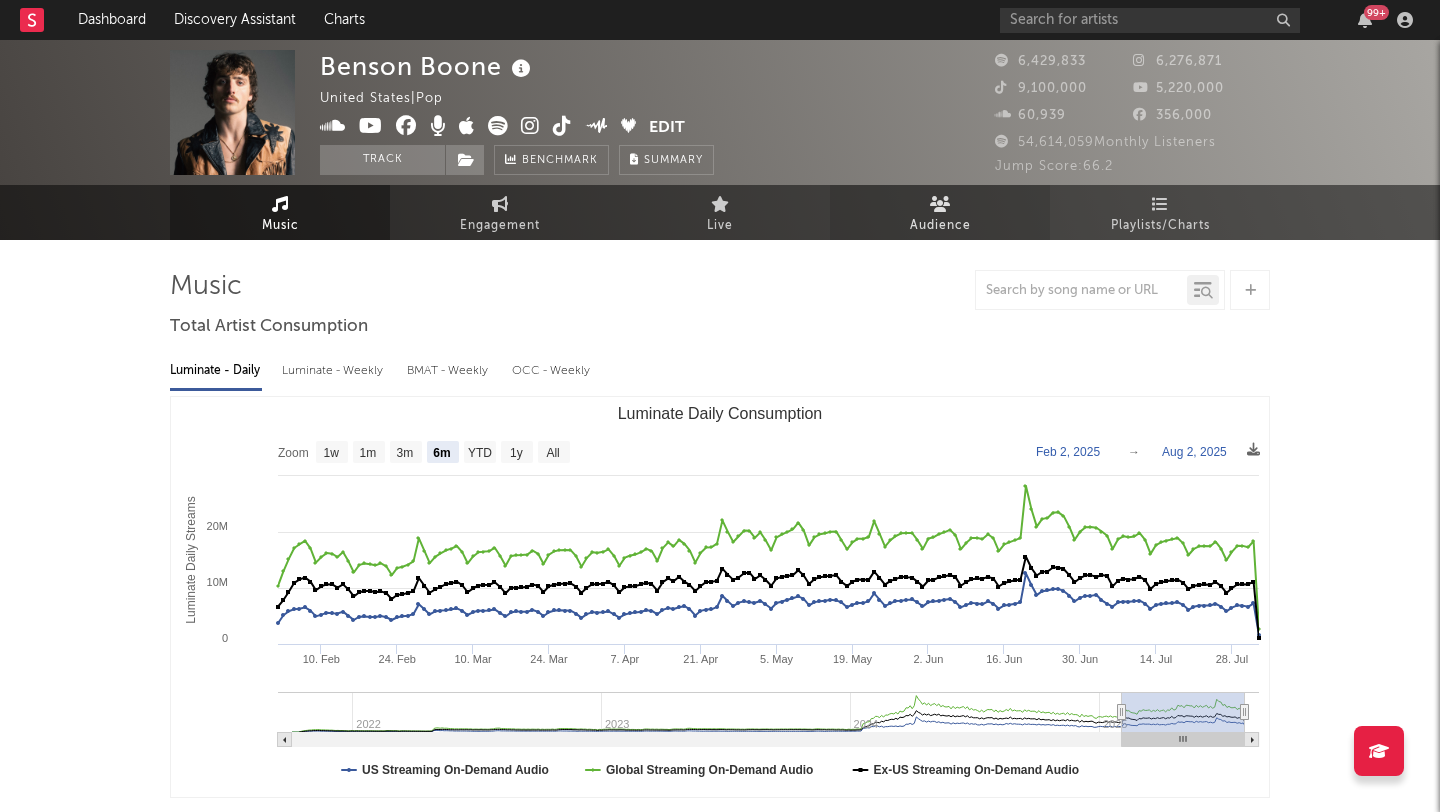 click on "Audience" at bounding box center [940, 212] 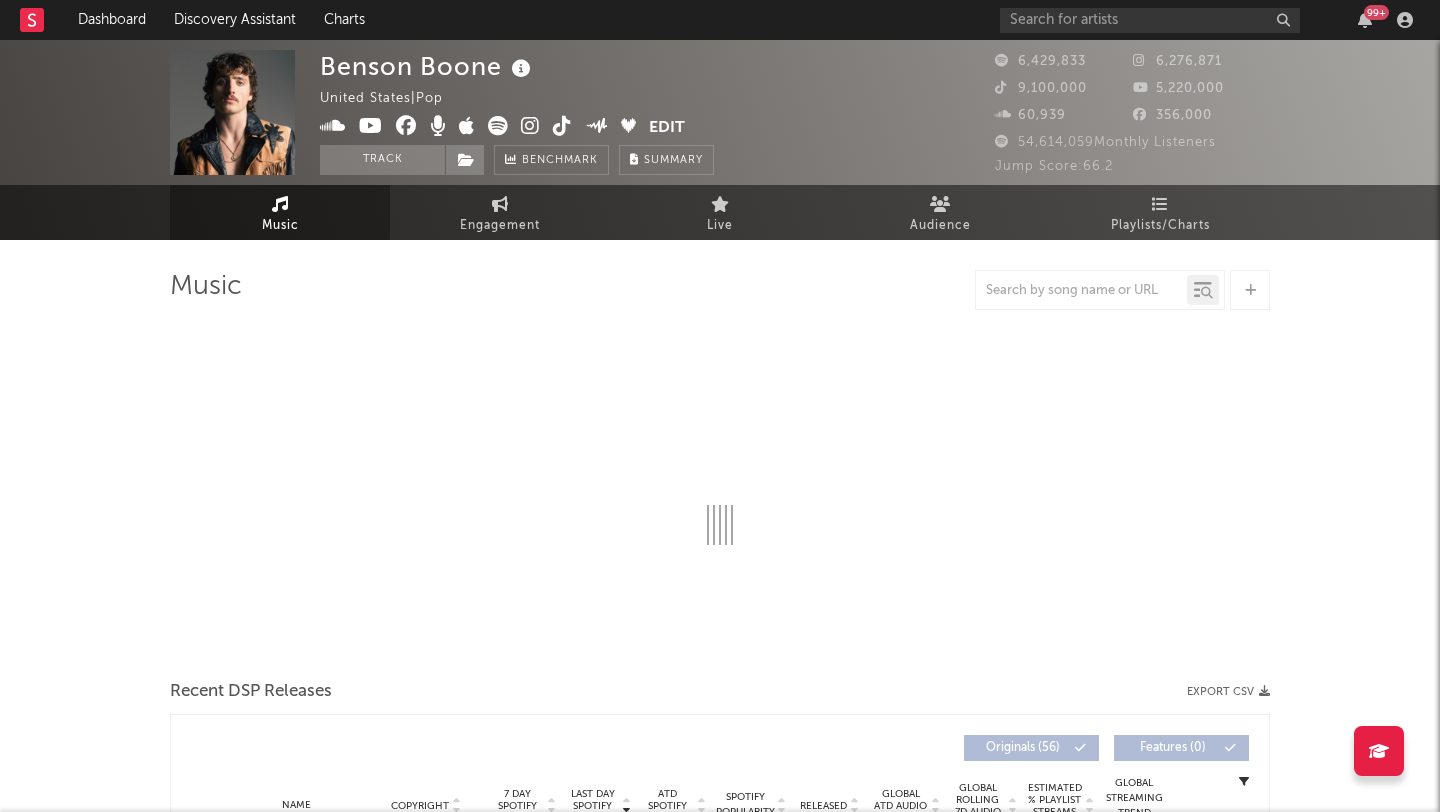 select on "6m" 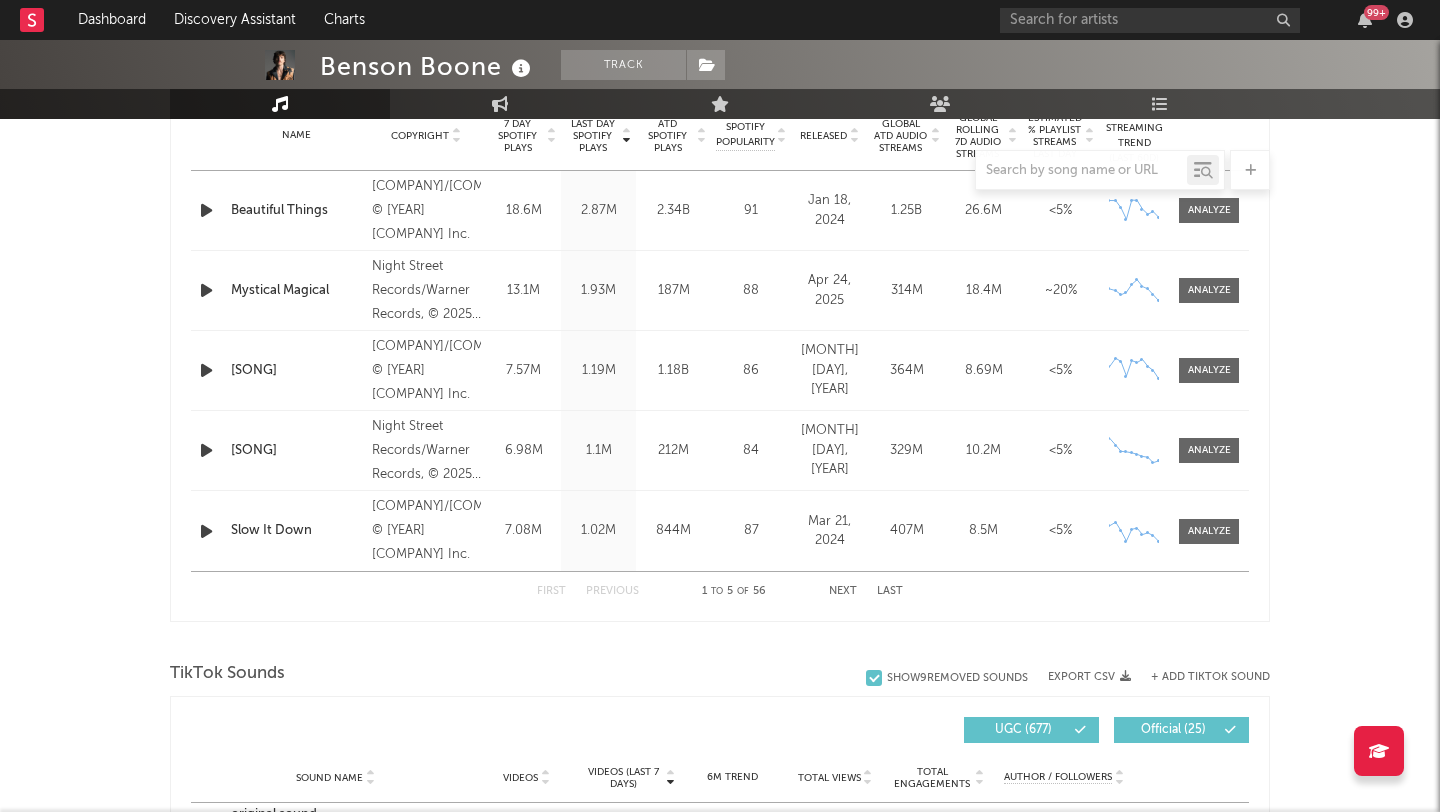 scroll, scrollTop: 0, scrollLeft: 0, axis: both 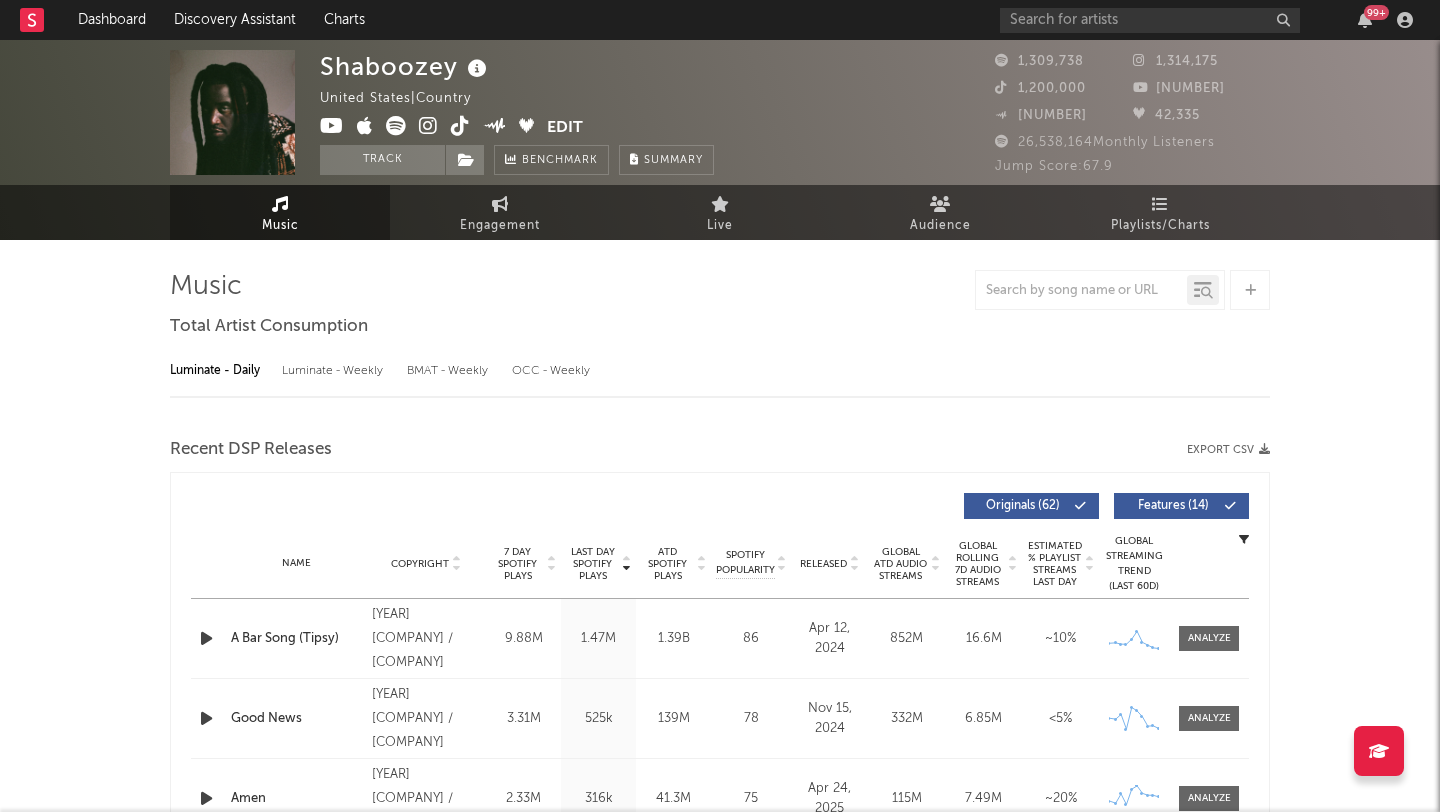 select on "6m" 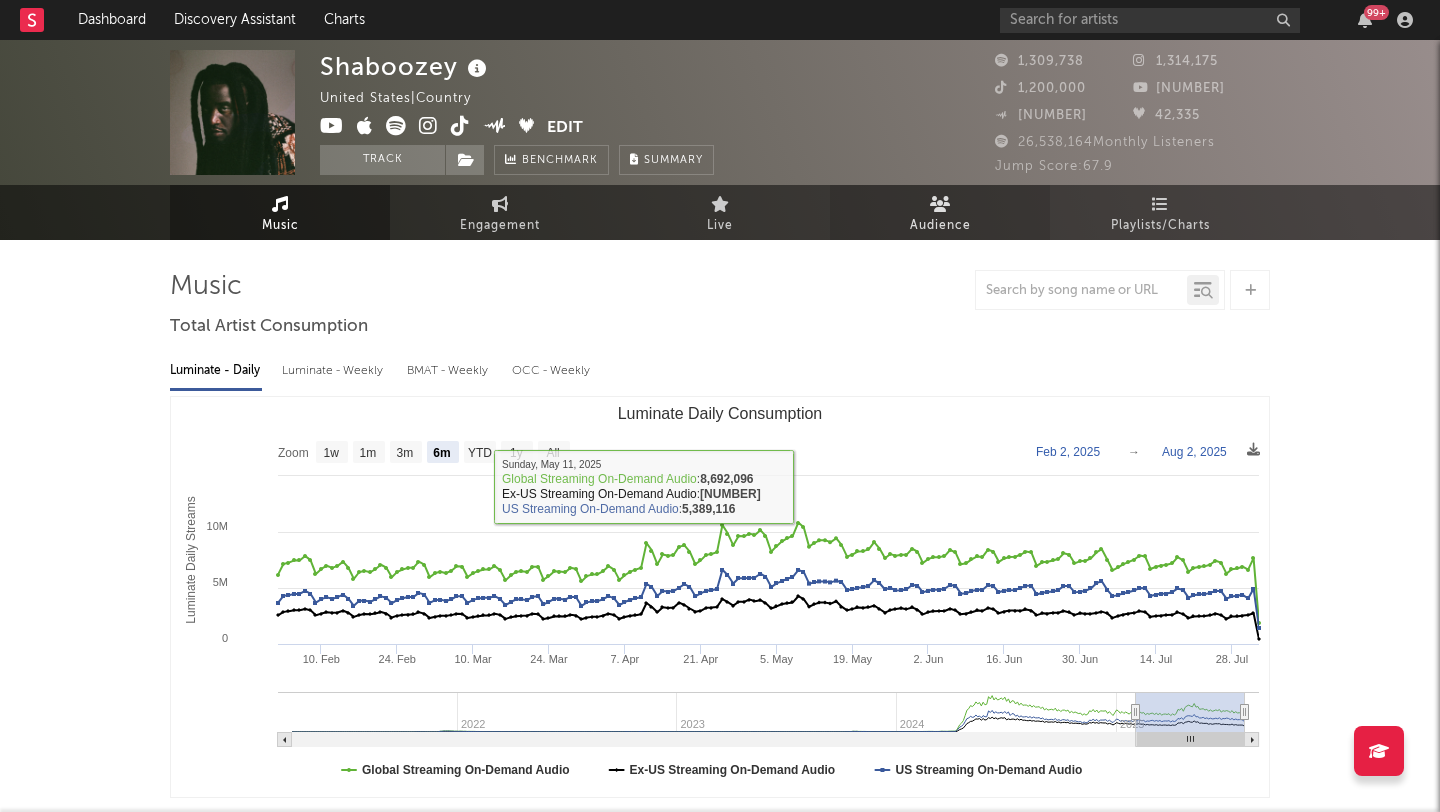 click at bounding box center (940, 204) 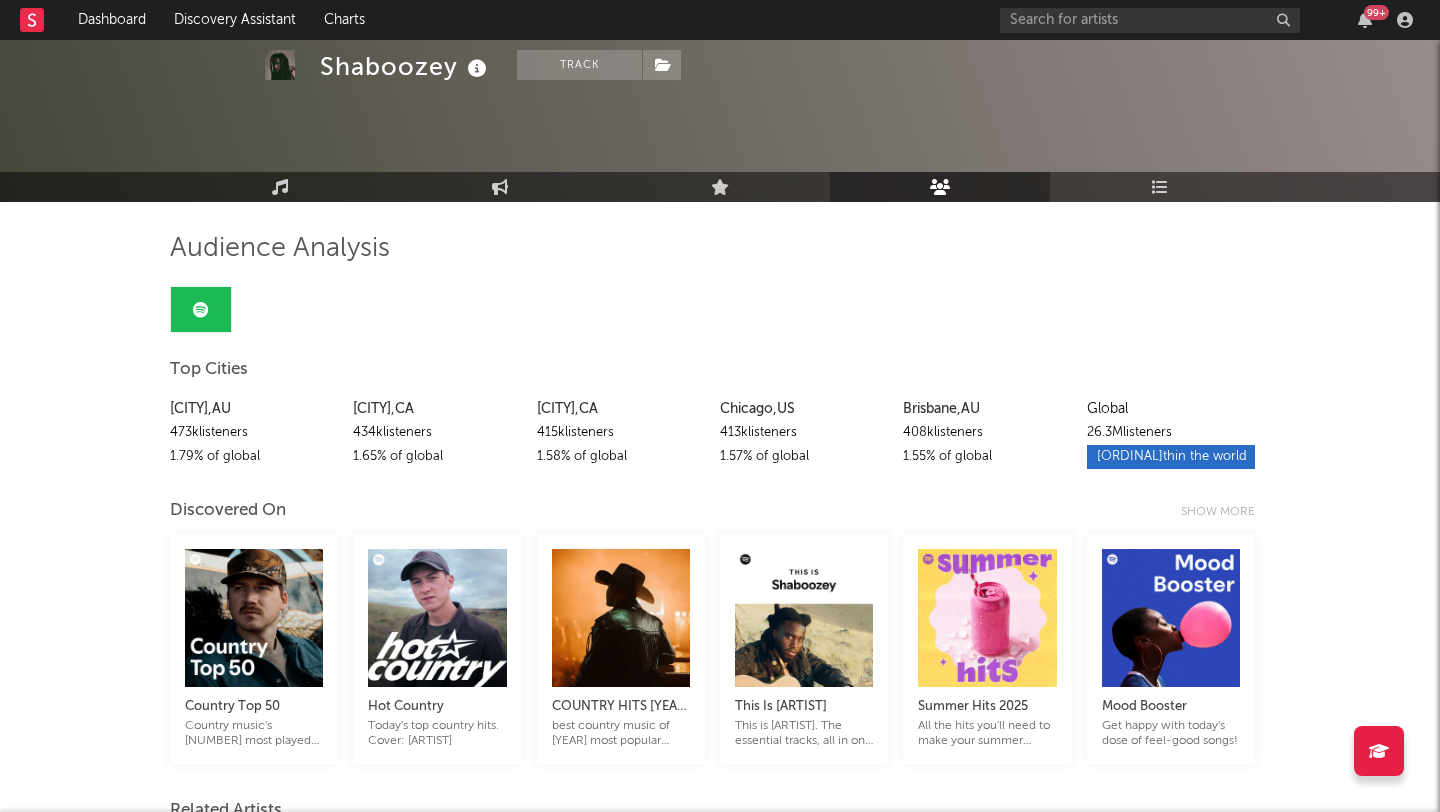 scroll, scrollTop: 0, scrollLeft: 0, axis: both 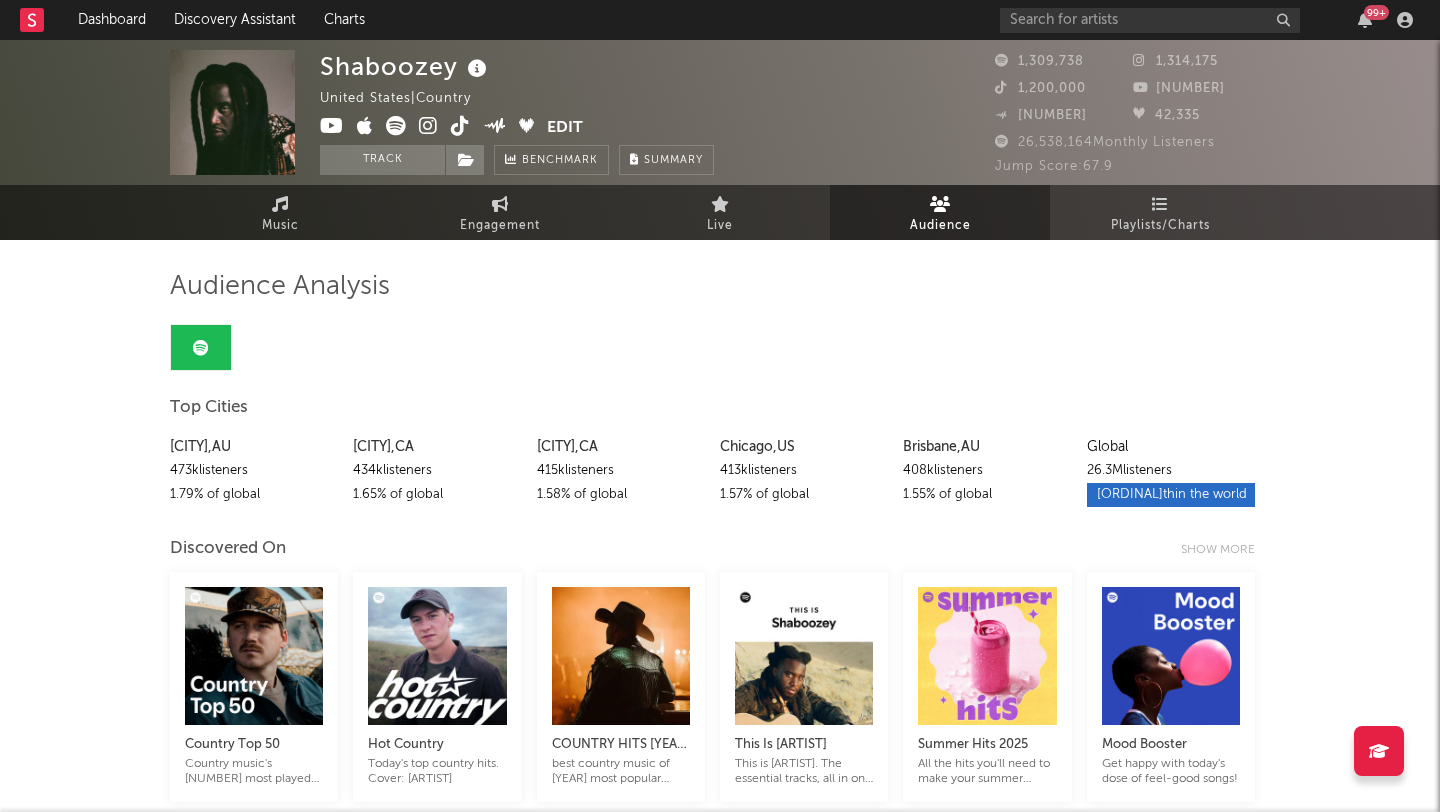 click on "[NUMBER]" at bounding box center [1064, 116] 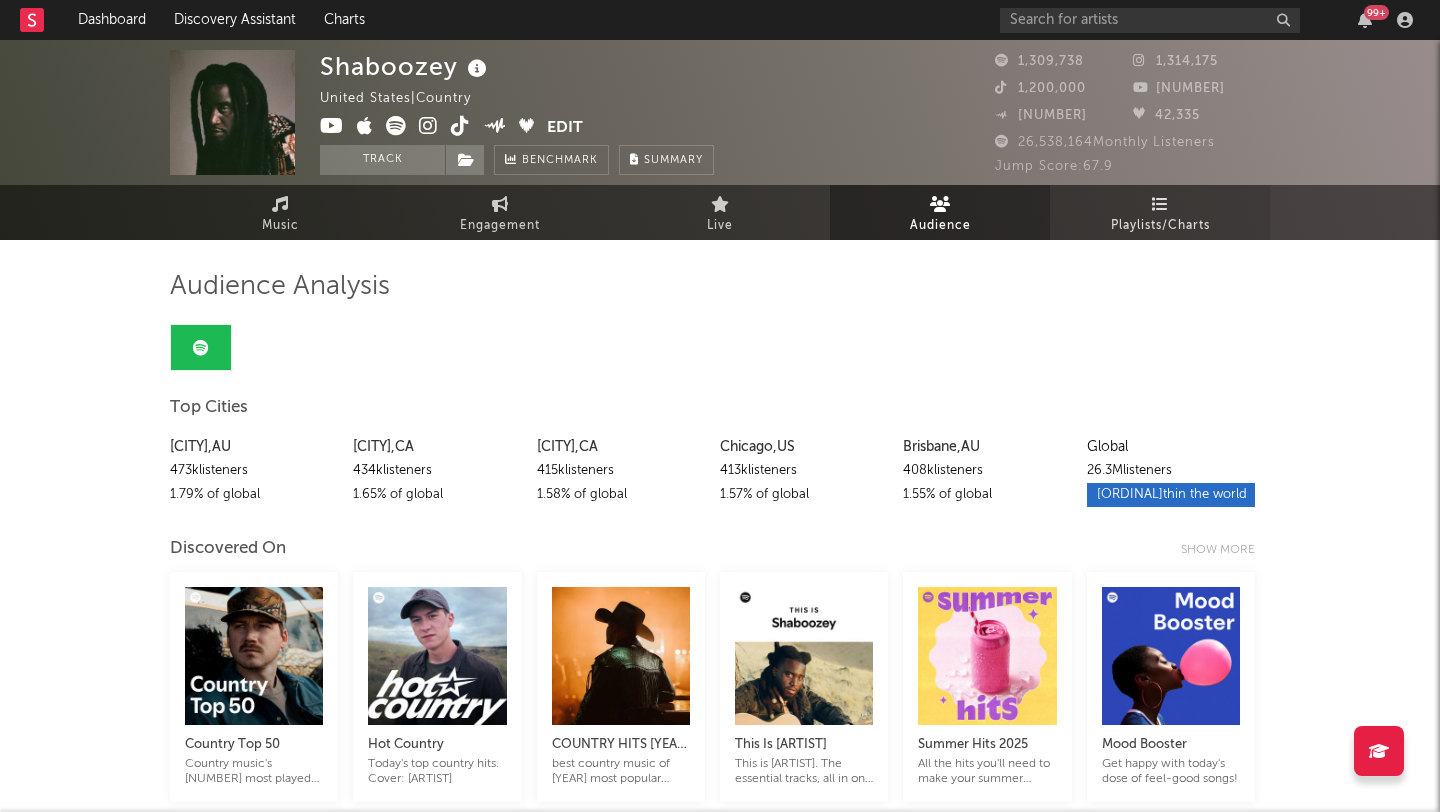 click on "Playlists/Charts" at bounding box center [1160, 226] 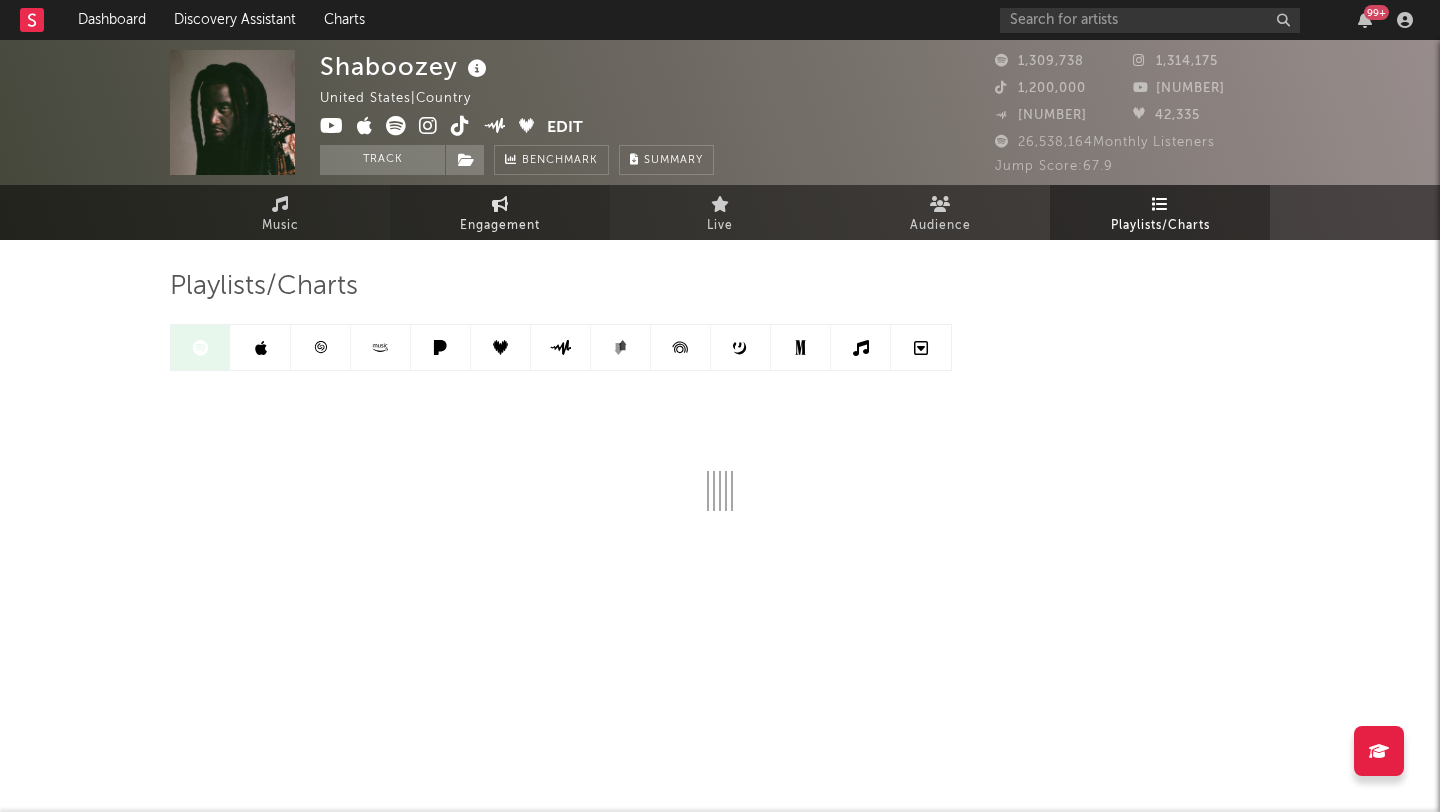 click at bounding box center [500, 204] 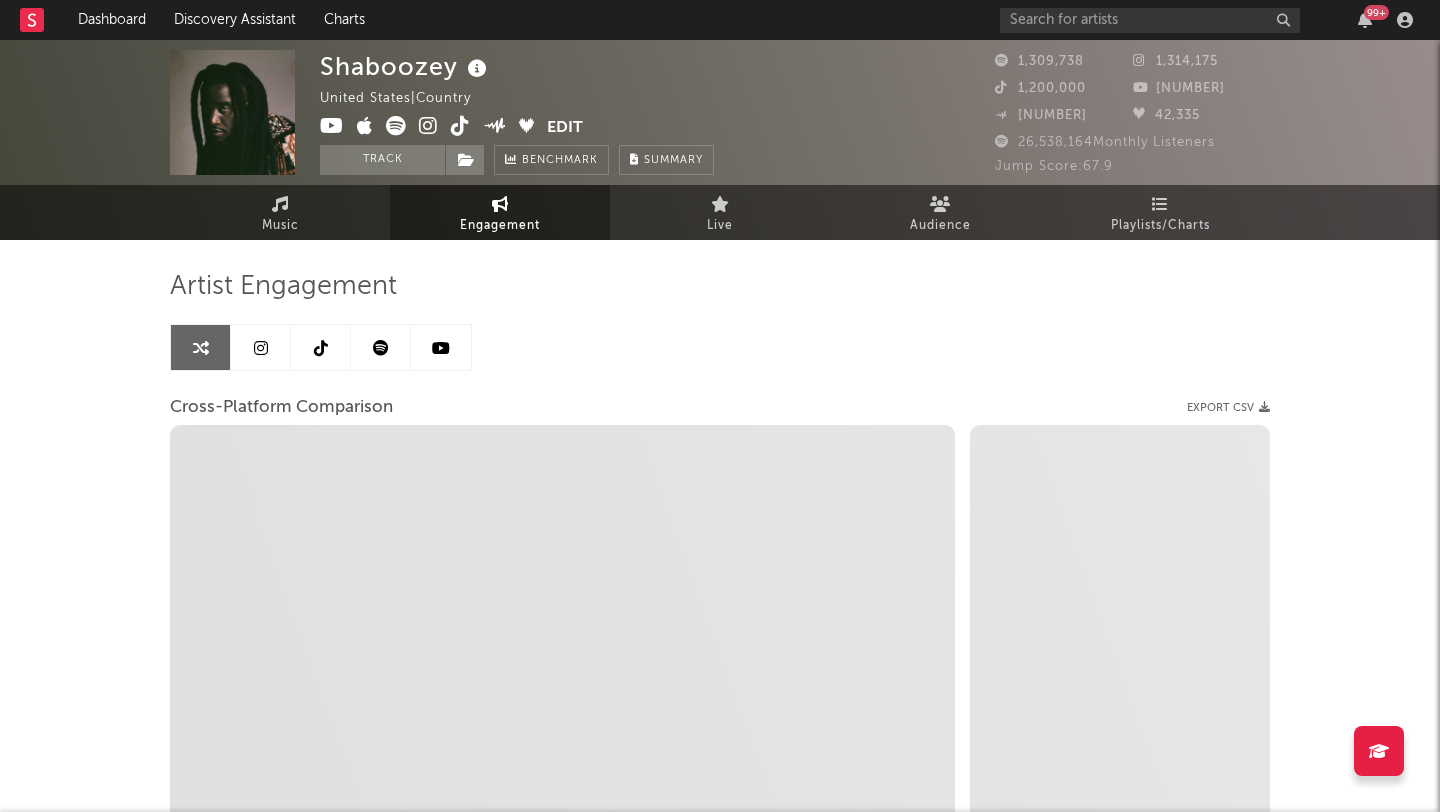 select on "1m" 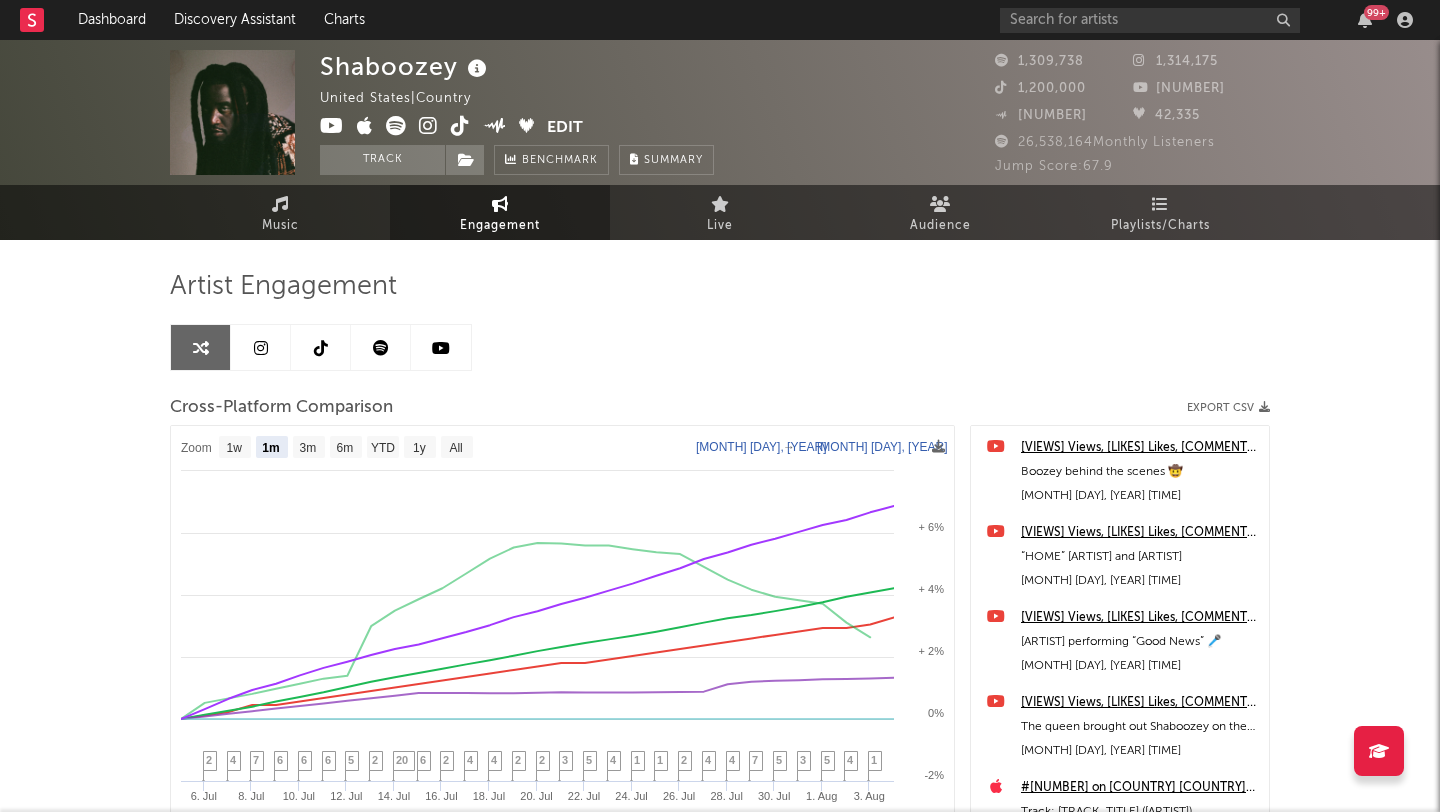 click at bounding box center (381, 347) 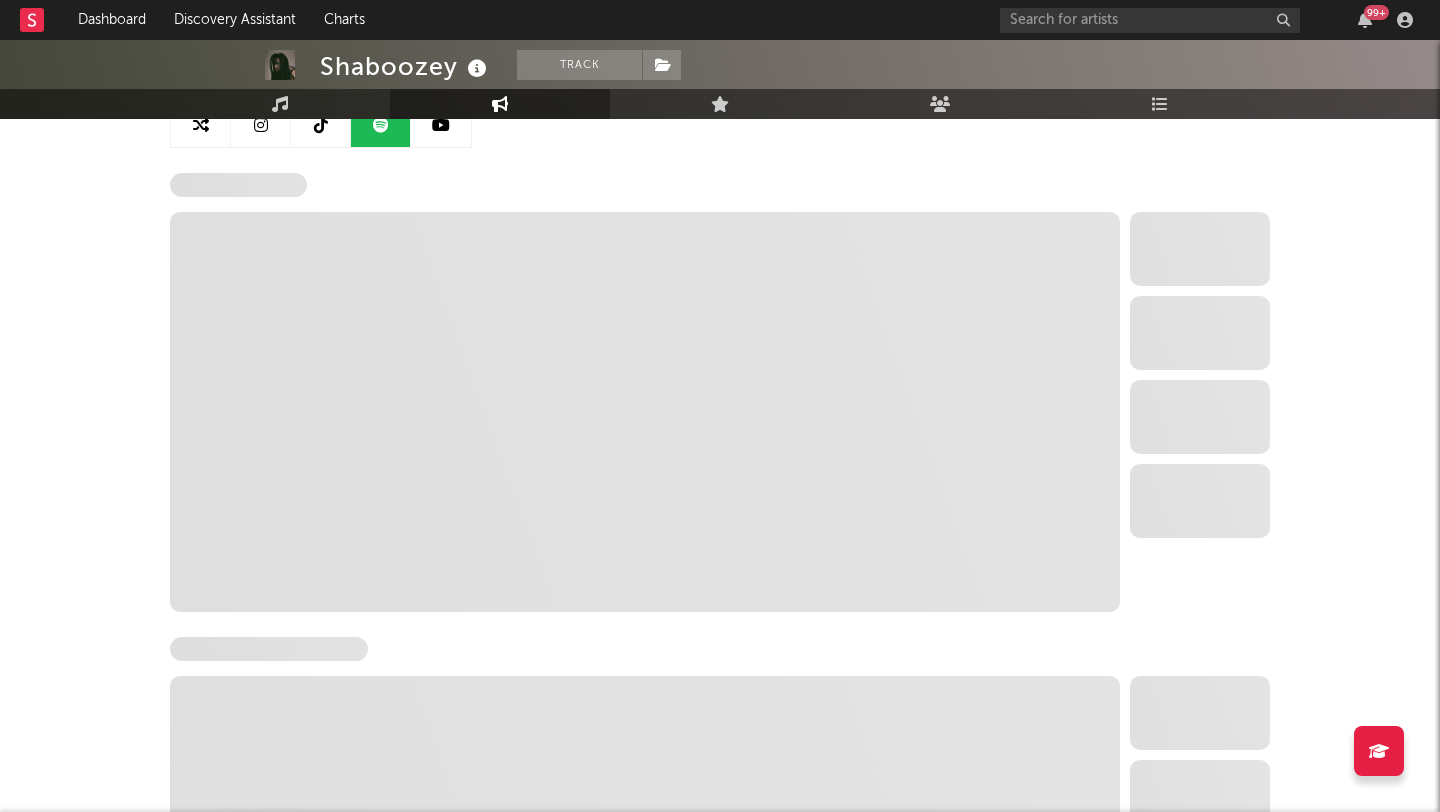 scroll, scrollTop: 227, scrollLeft: 0, axis: vertical 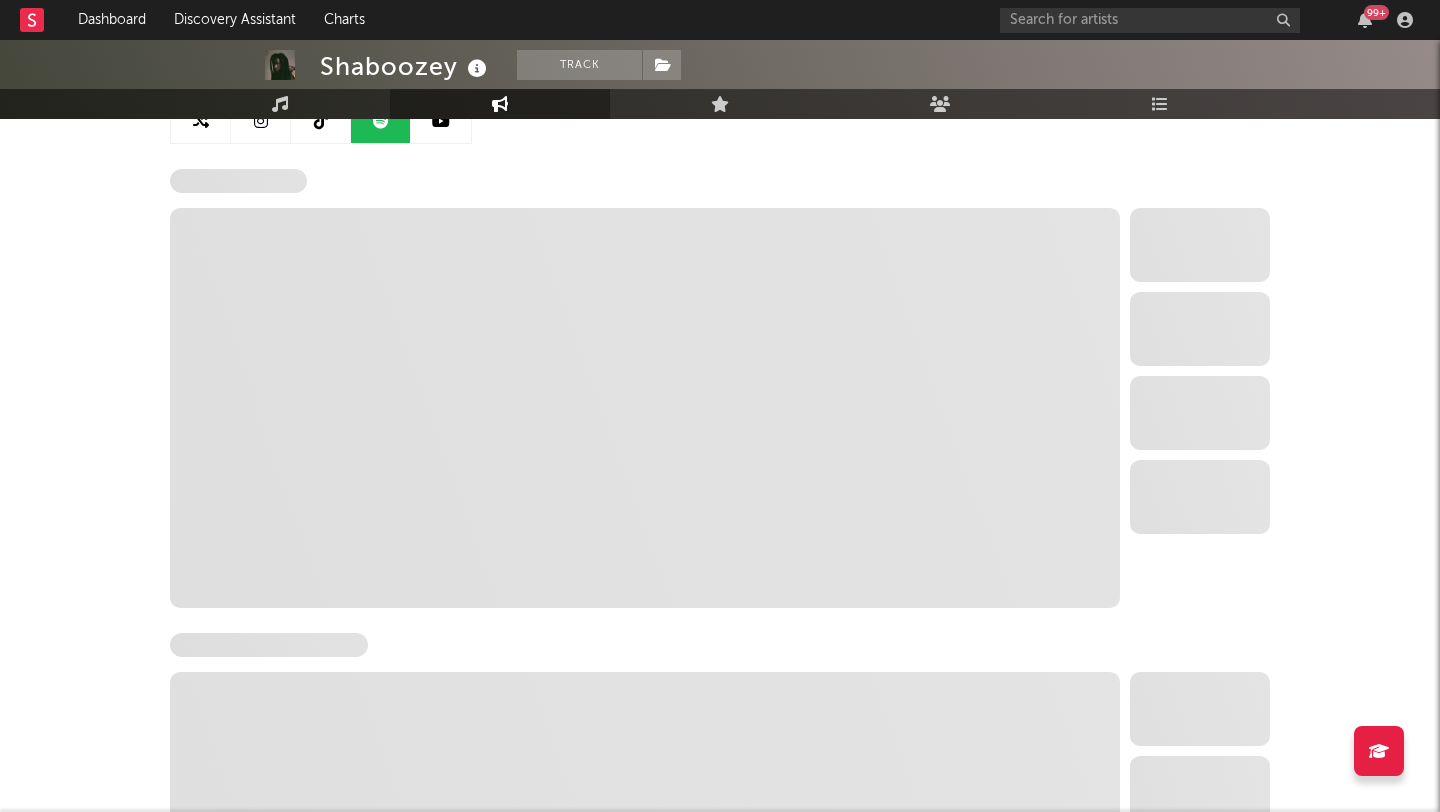 select on "6m" 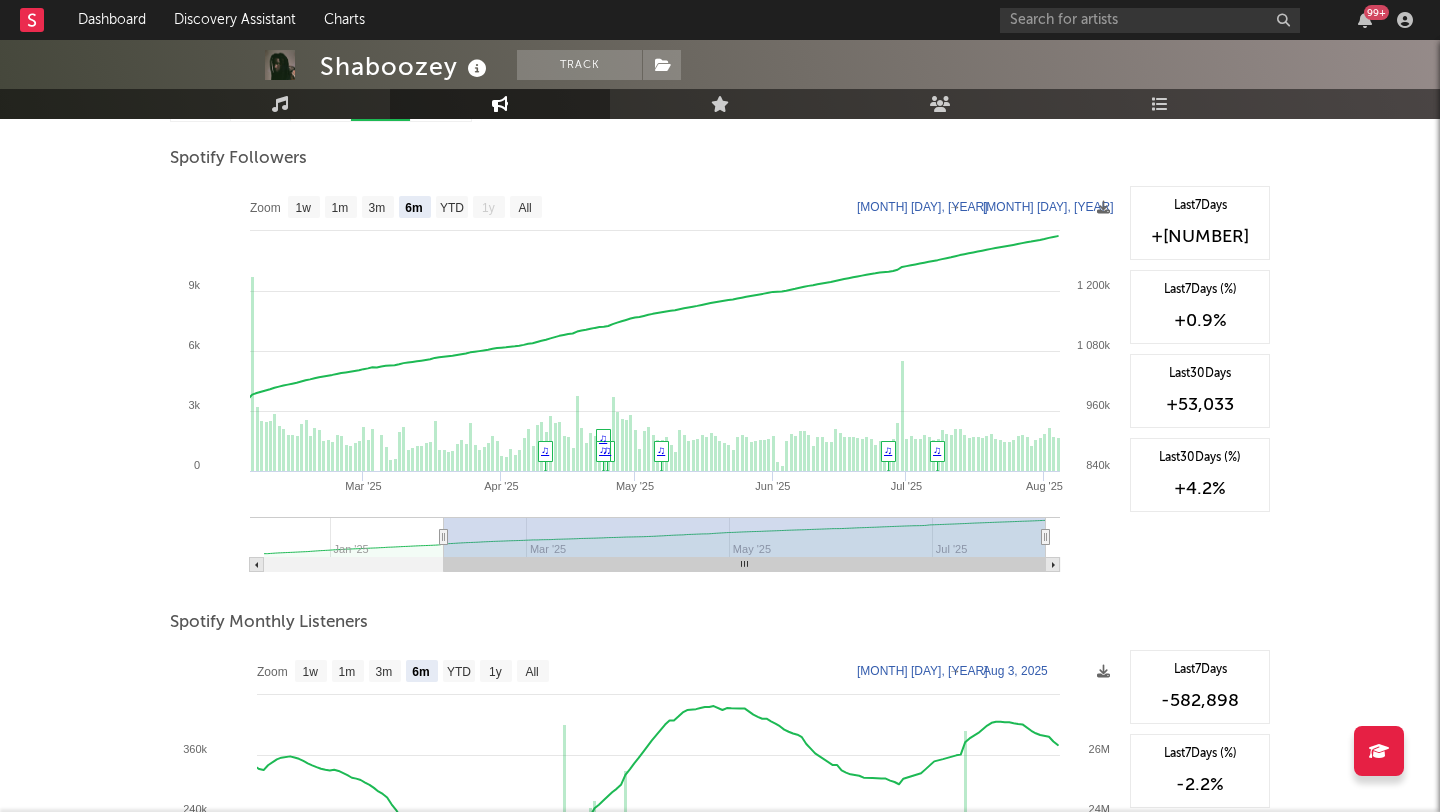 scroll, scrollTop: 250, scrollLeft: 0, axis: vertical 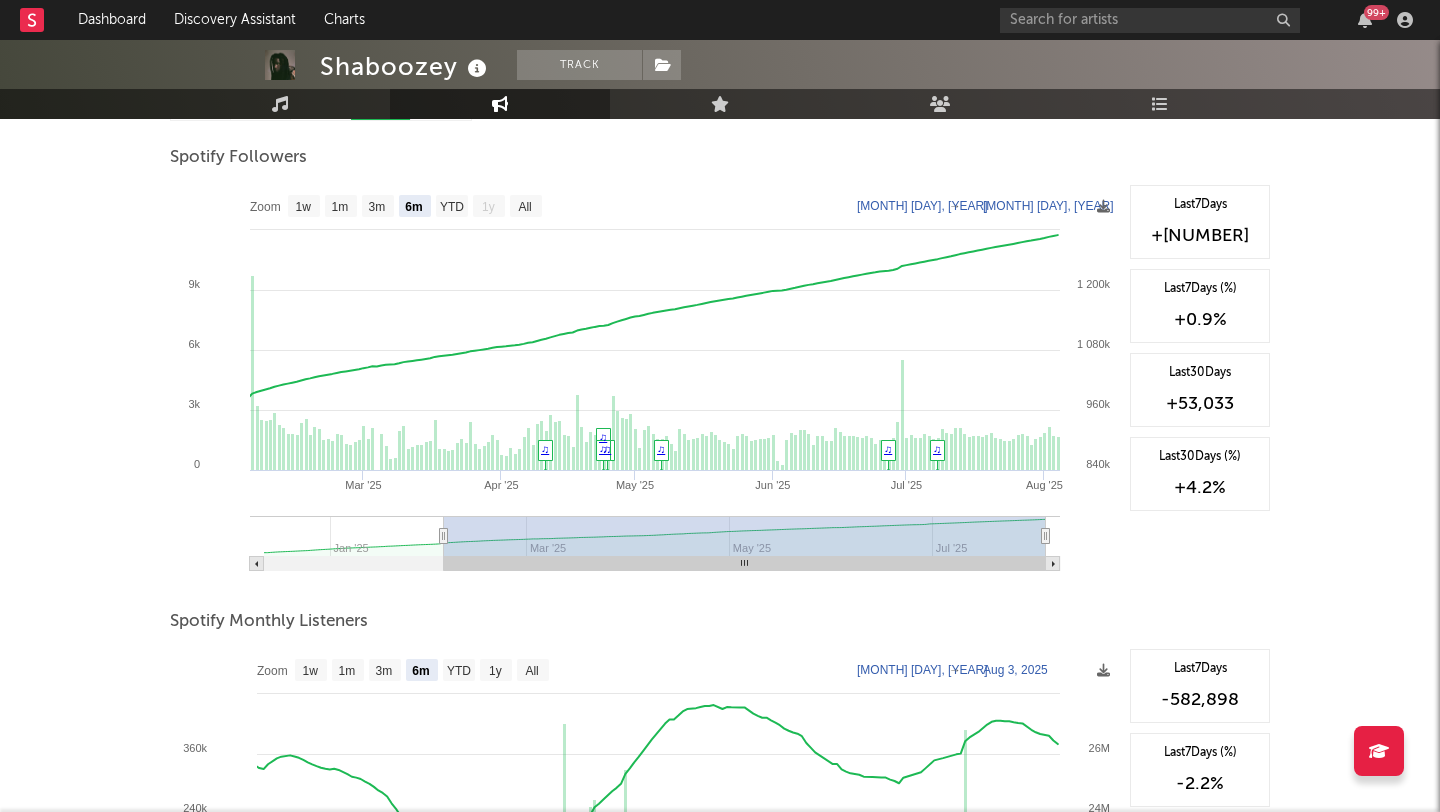 drag, startPoint x: 726, startPoint y: 546, endPoint x: 816, endPoint y: 548, distance: 90.02222 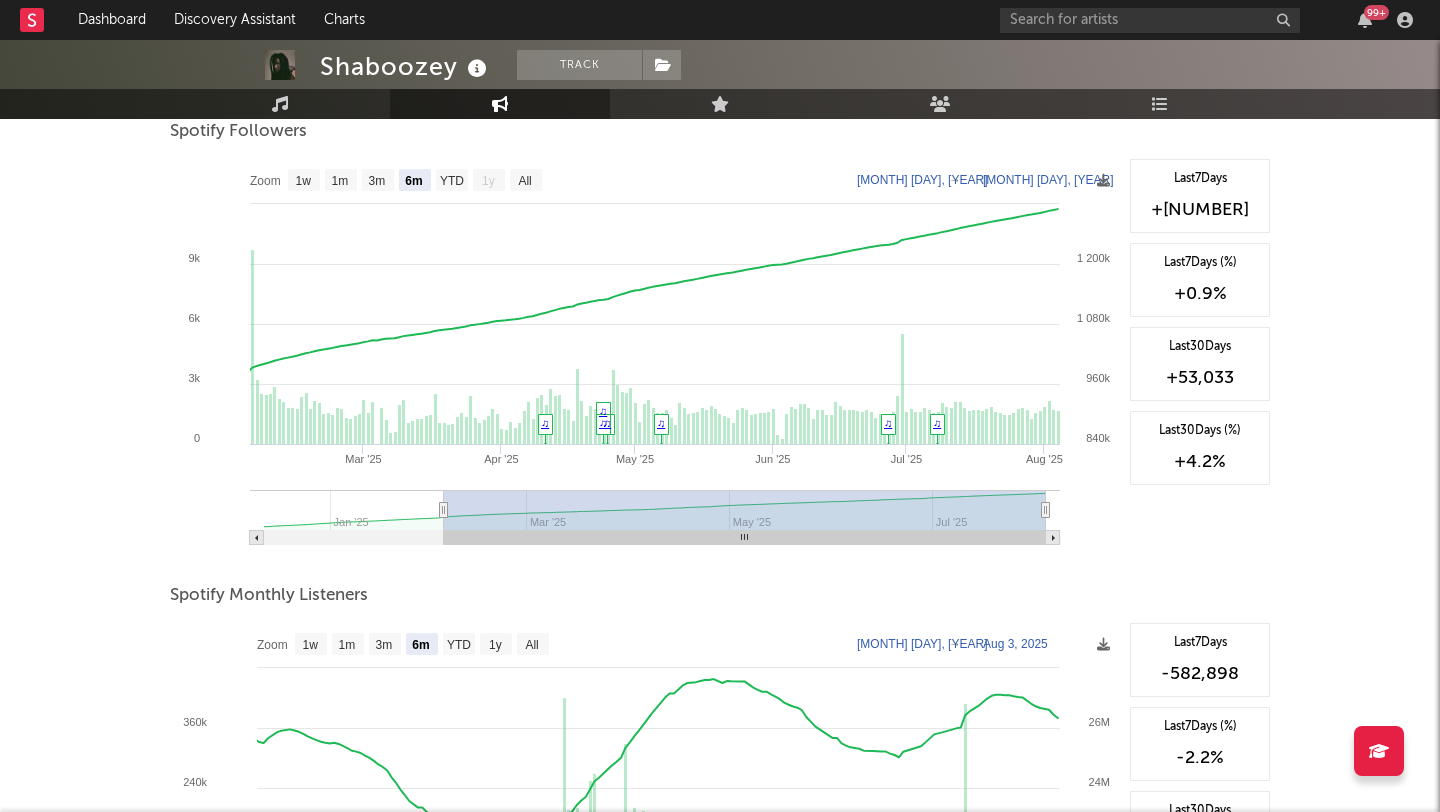 scroll, scrollTop: 0, scrollLeft: 0, axis: both 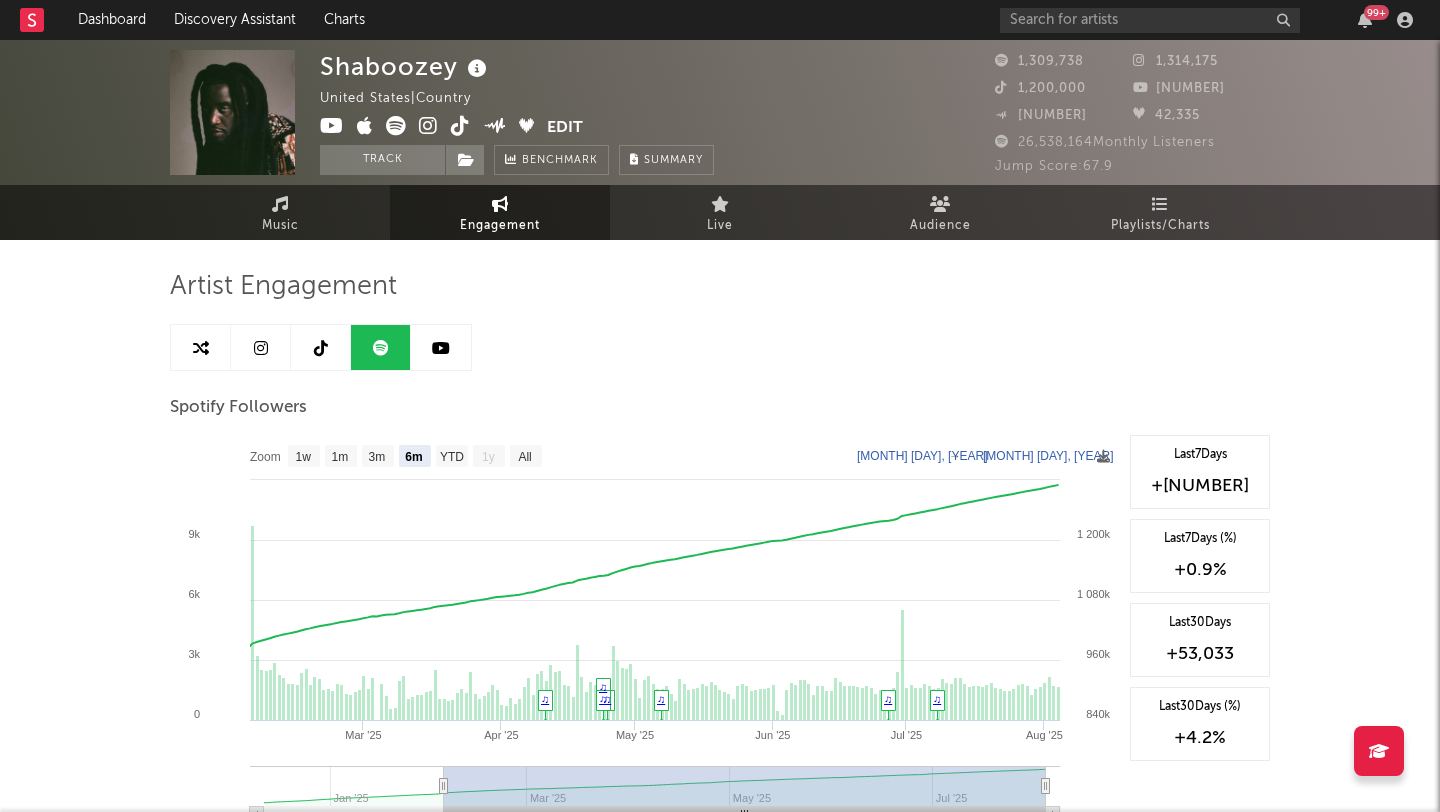 click at bounding box center (441, 348) 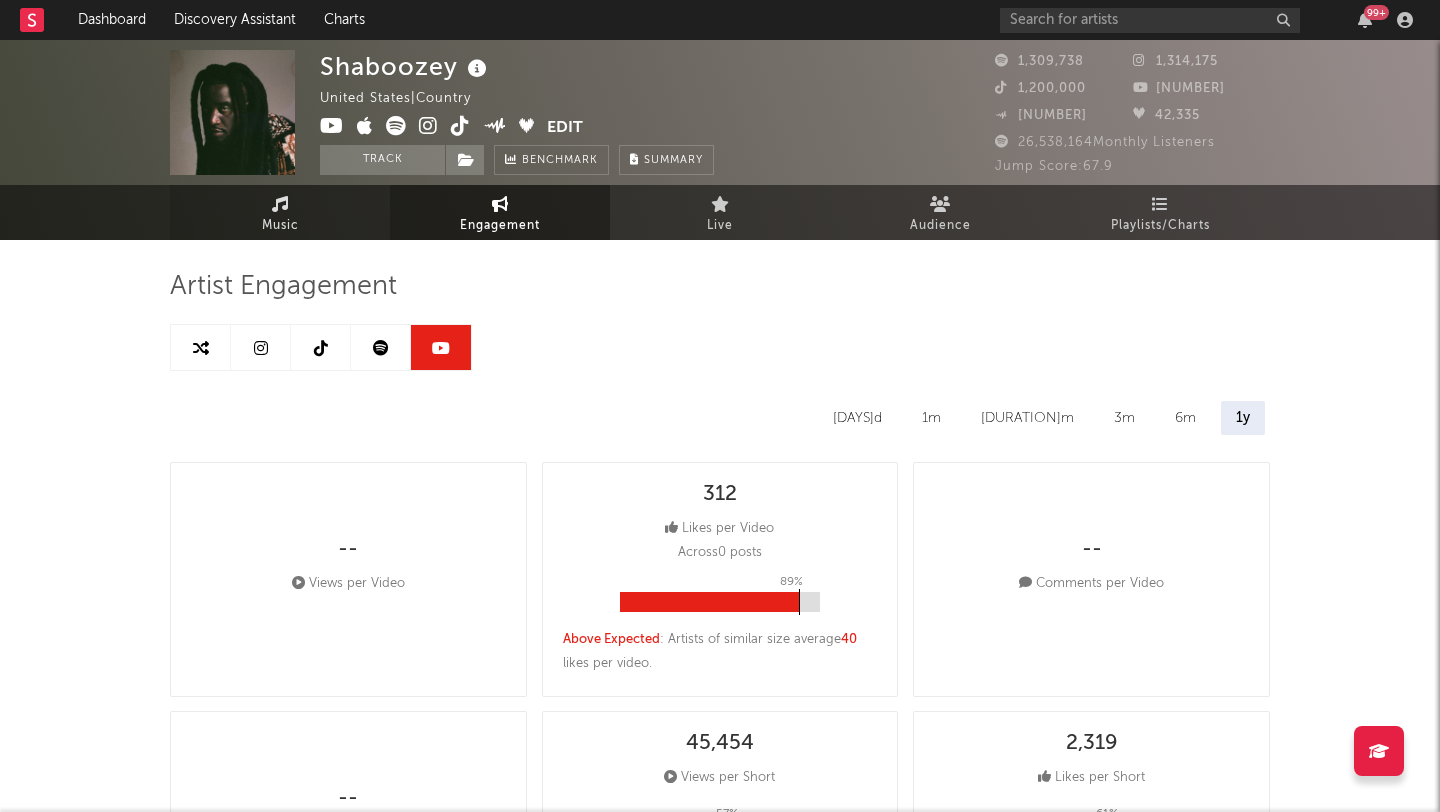 click on "Music" at bounding box center (280, 212) 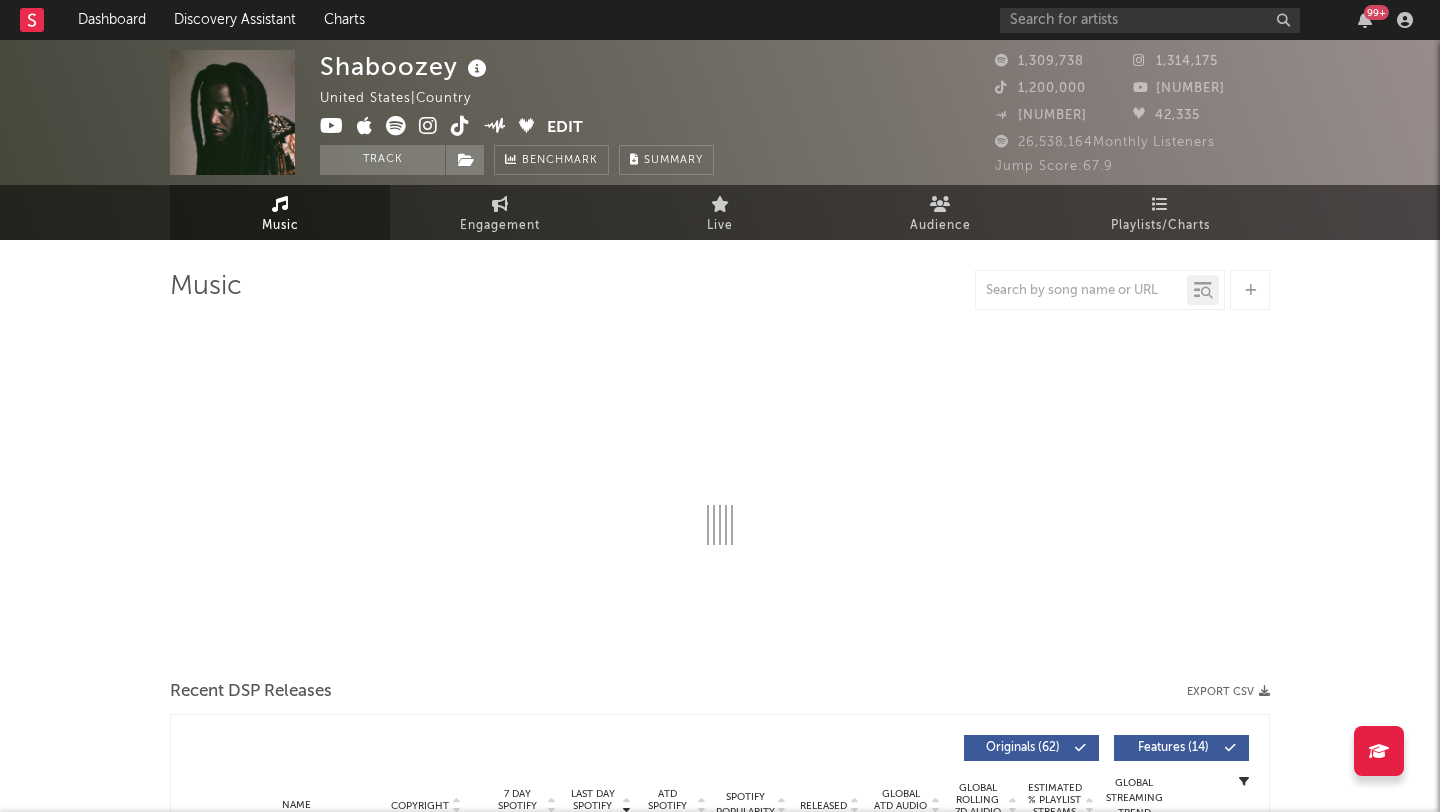 select on "6m" 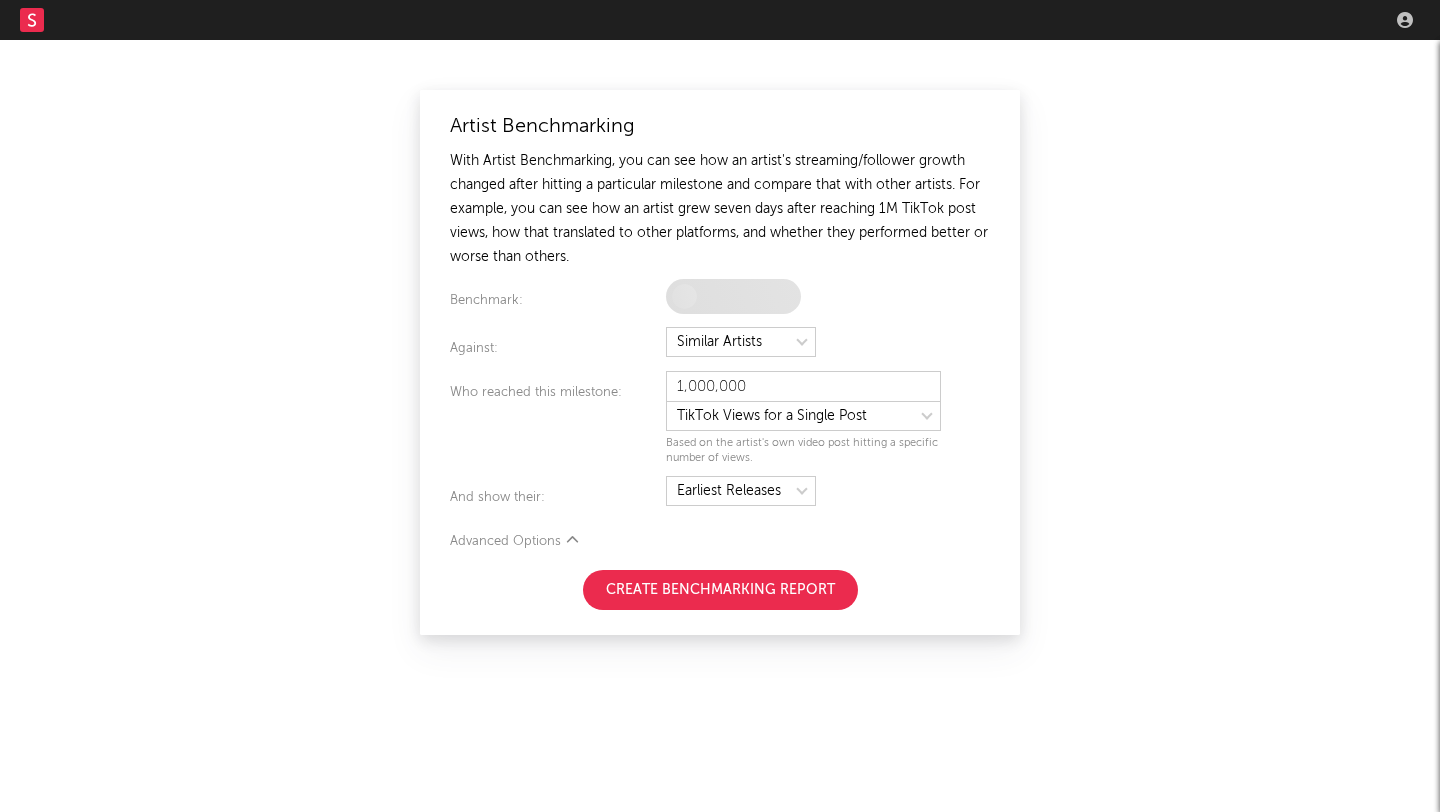 scroll, scrollTop: 0, scrollLeft: 0, axis: both 